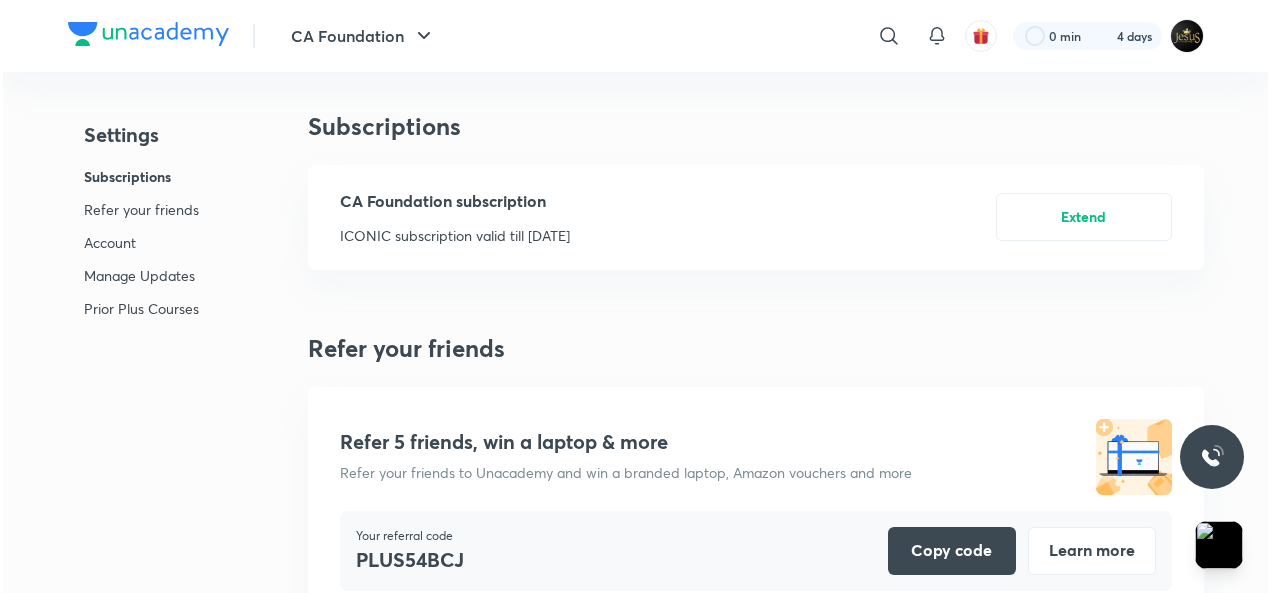 scroll, scrollTop: 0, scrollLeft: 0, axis: both 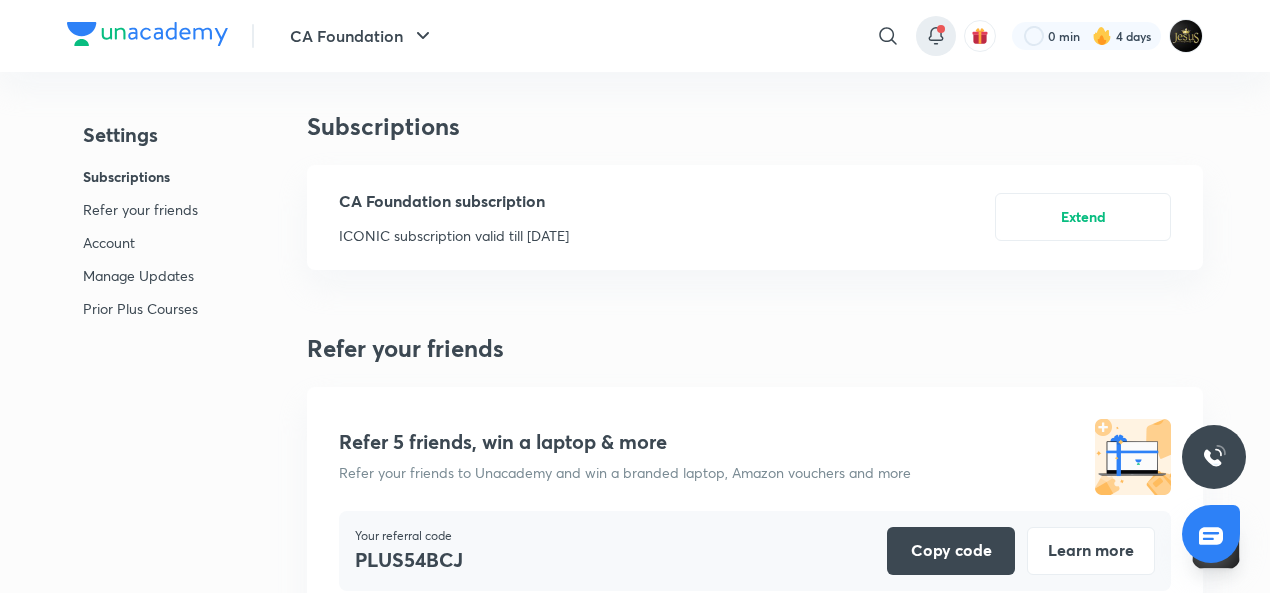 click 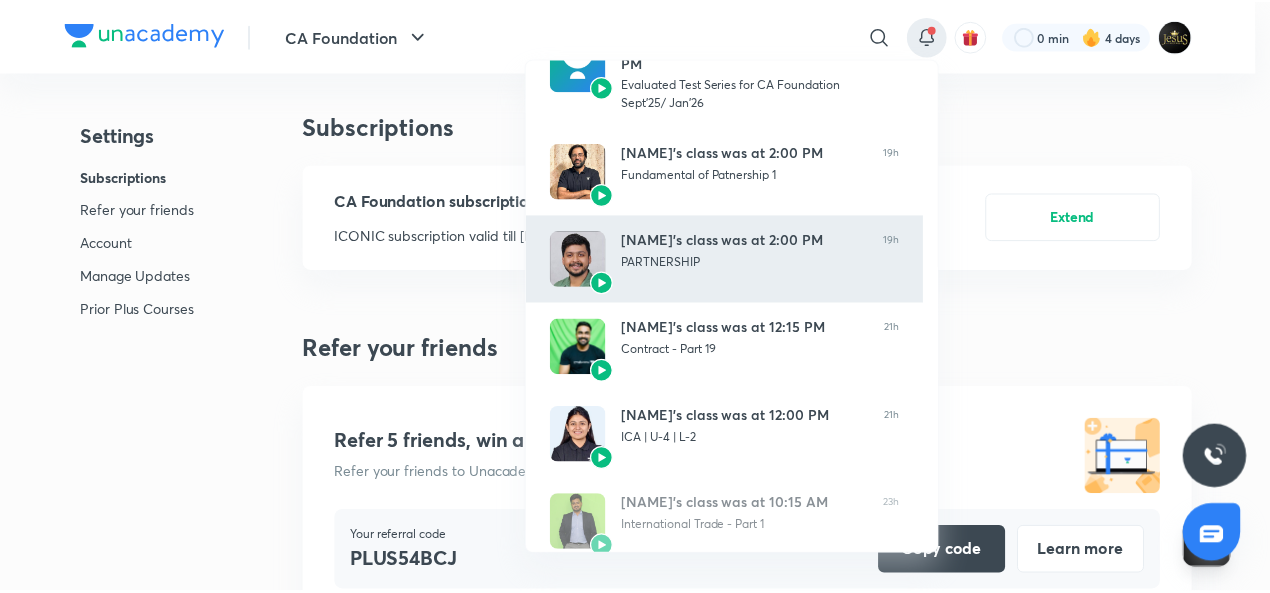scroll, scrollTop: 466, scrollLeft: 0, axis: vertical 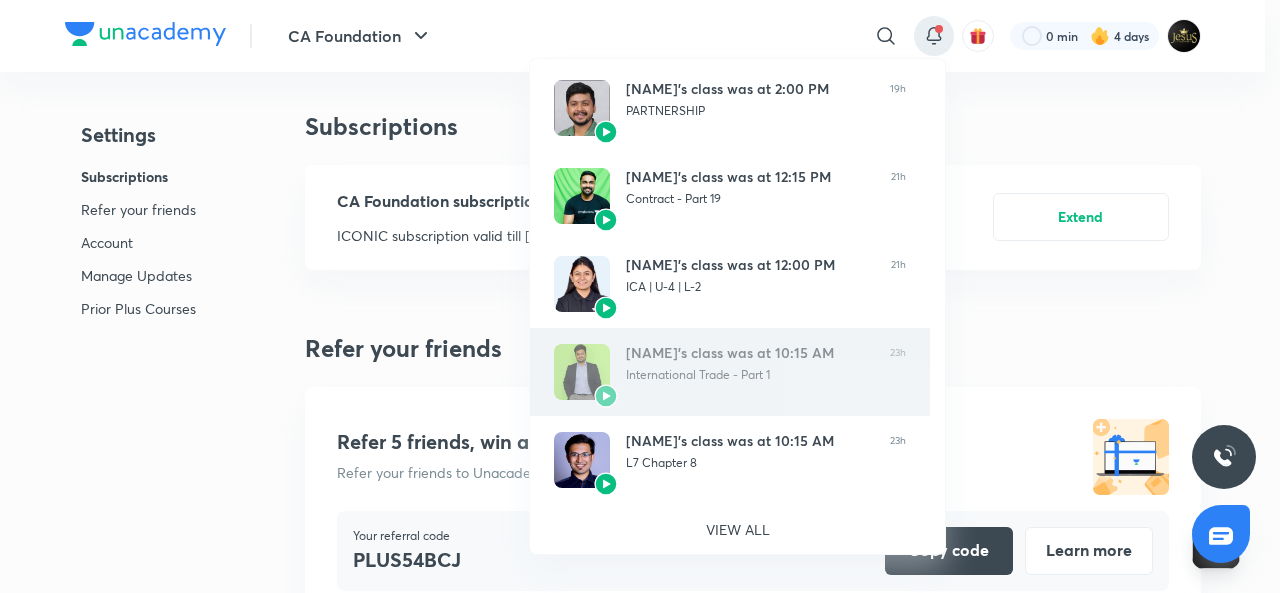 click at bounding box center (606, 396) 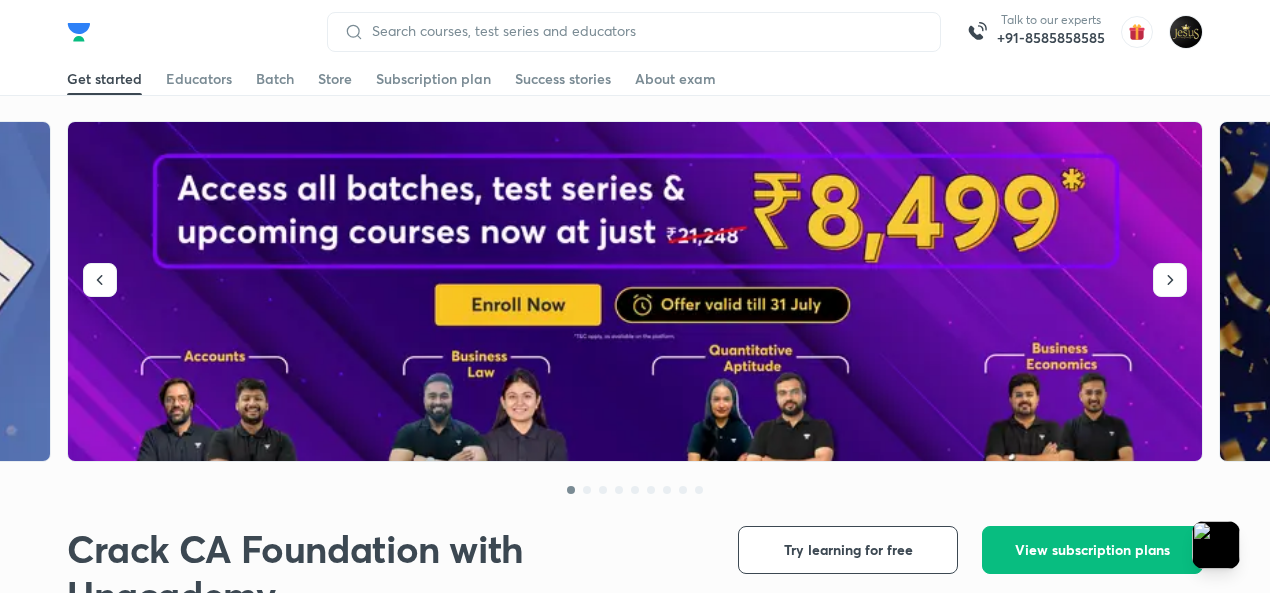 scroll, scrollTop: 0, scrollLeft: 0, axis: both 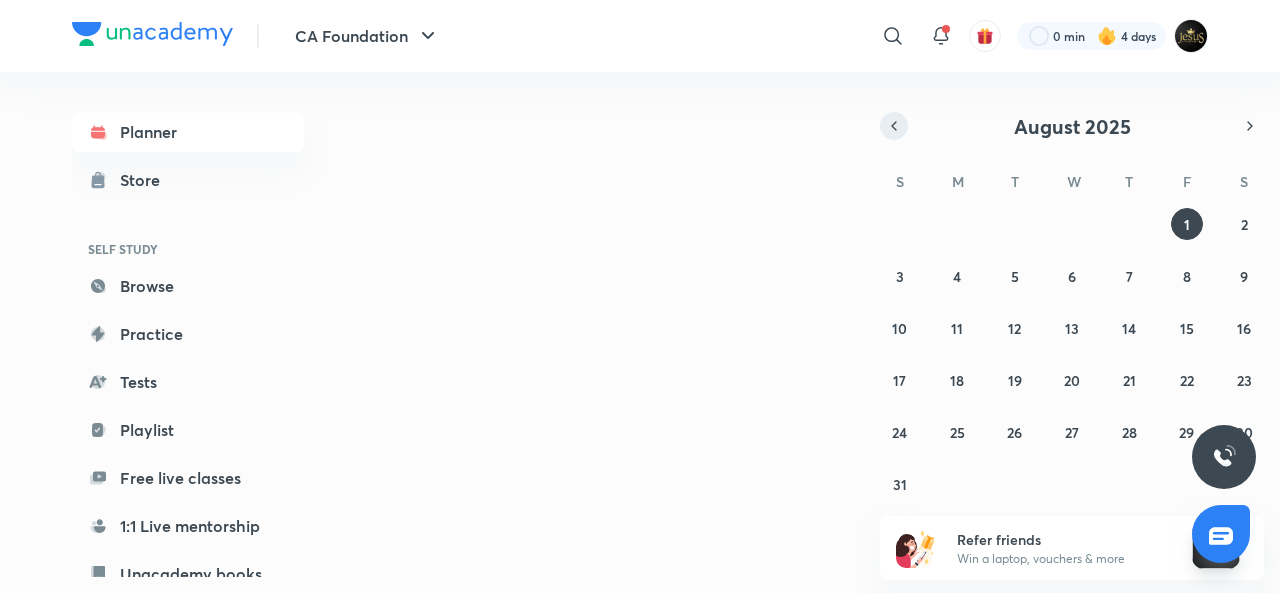 click 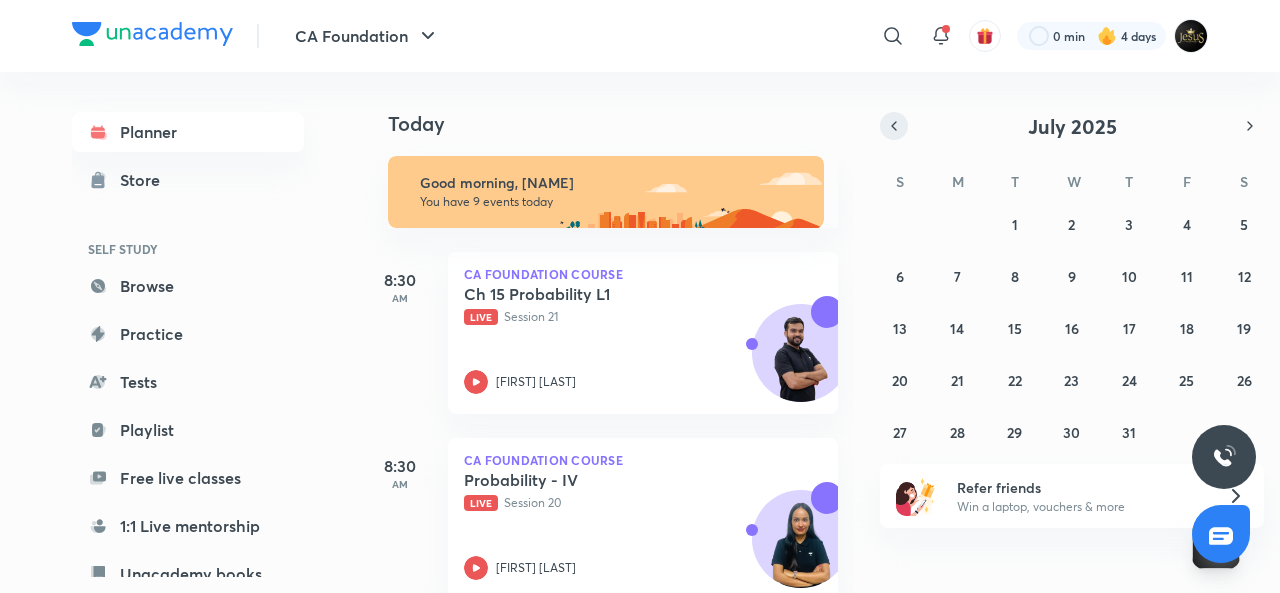 click 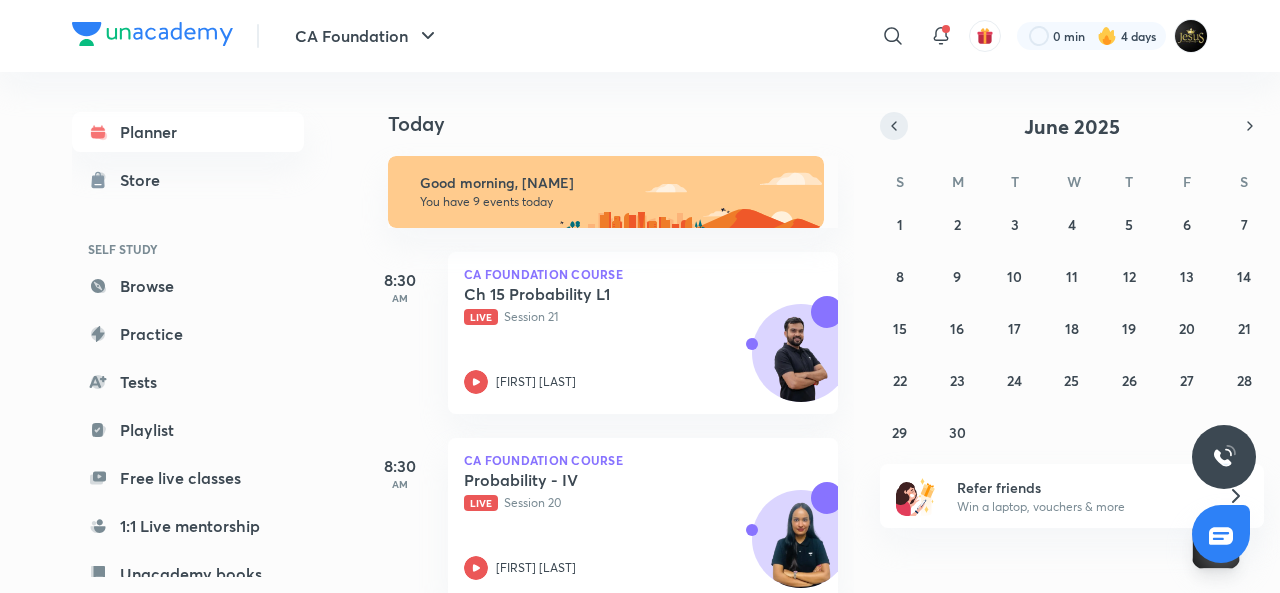 click 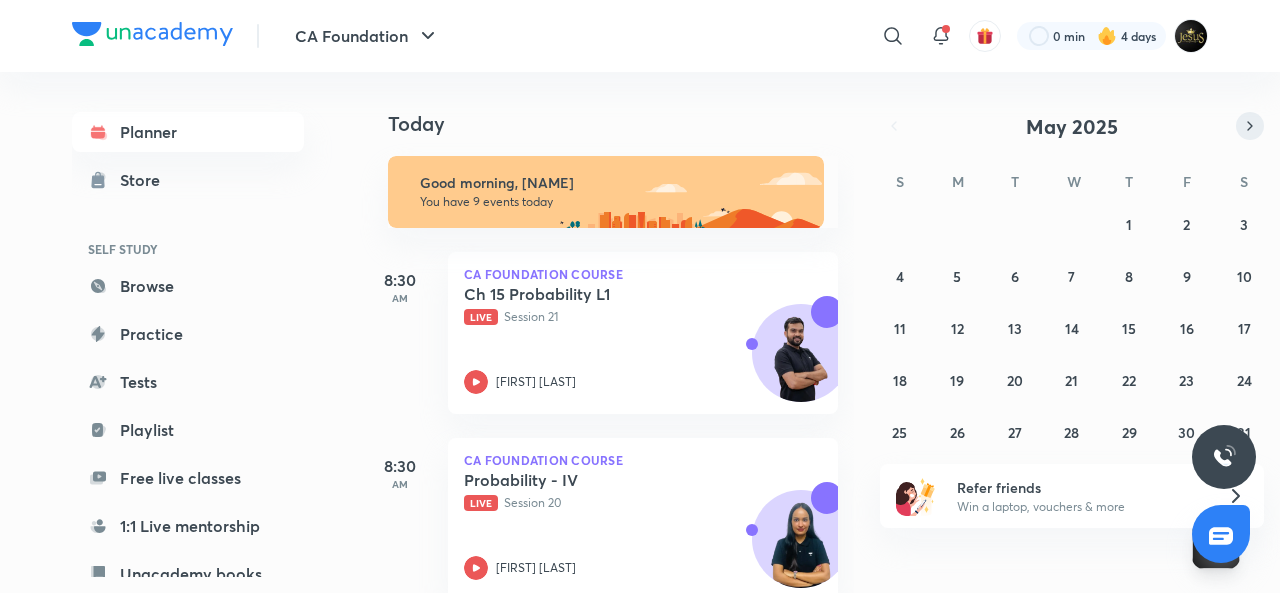 click 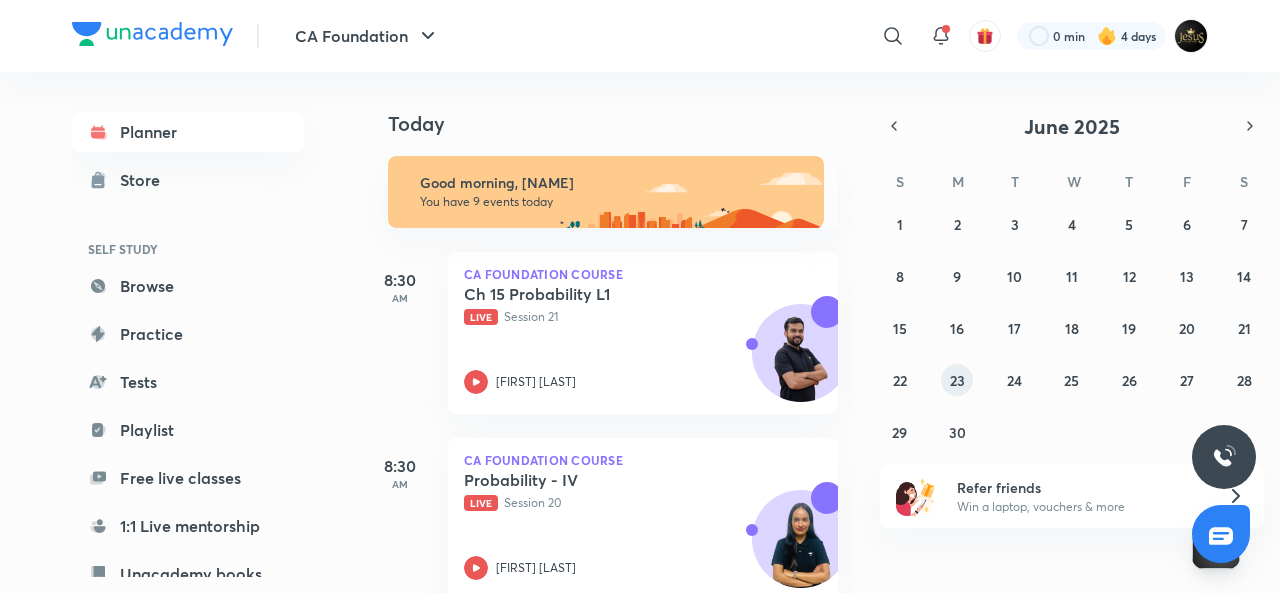 click on "23" at bounding box center [957, 380] 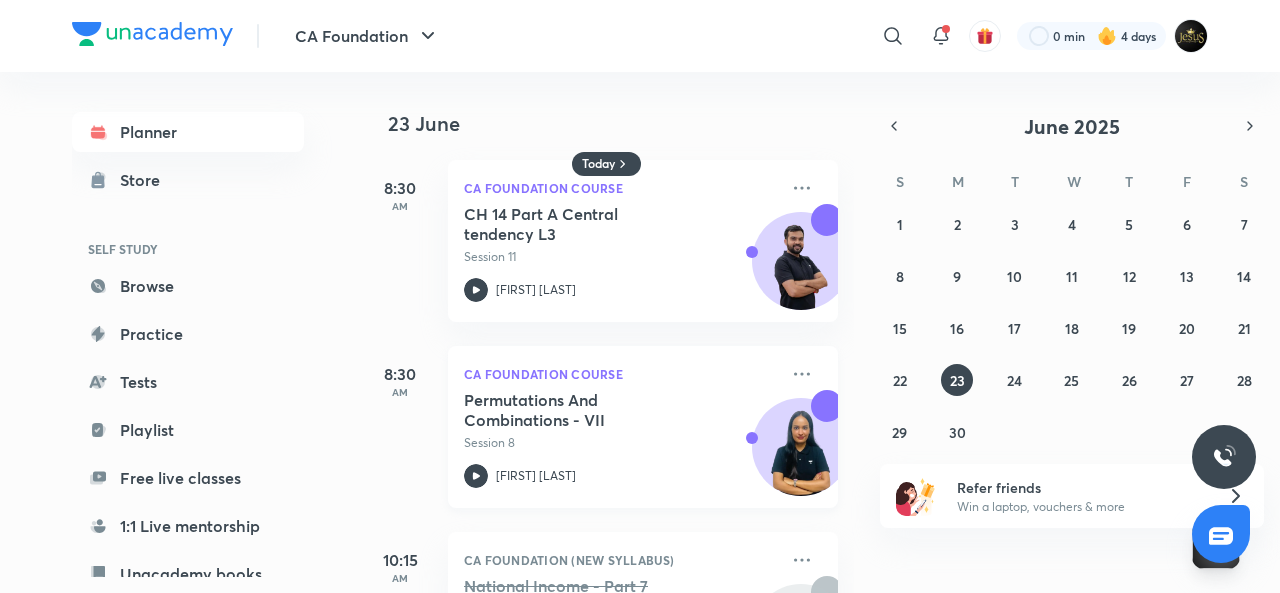scroll, scrollTop: 127, scrollLeft: 0, axis: vertical 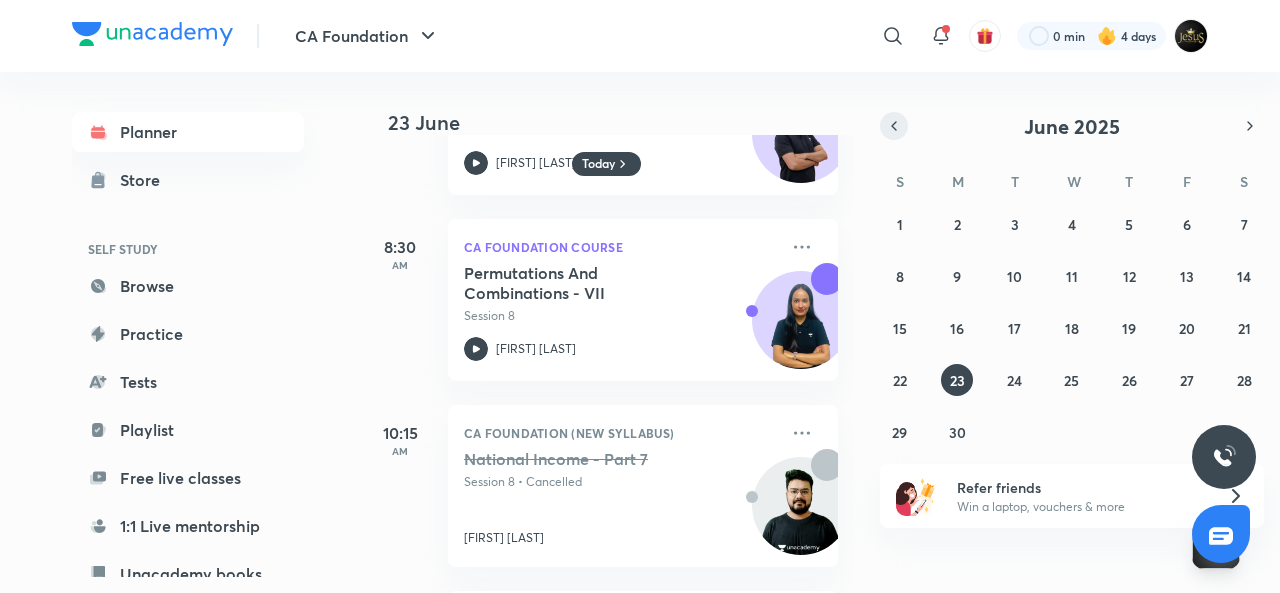 click 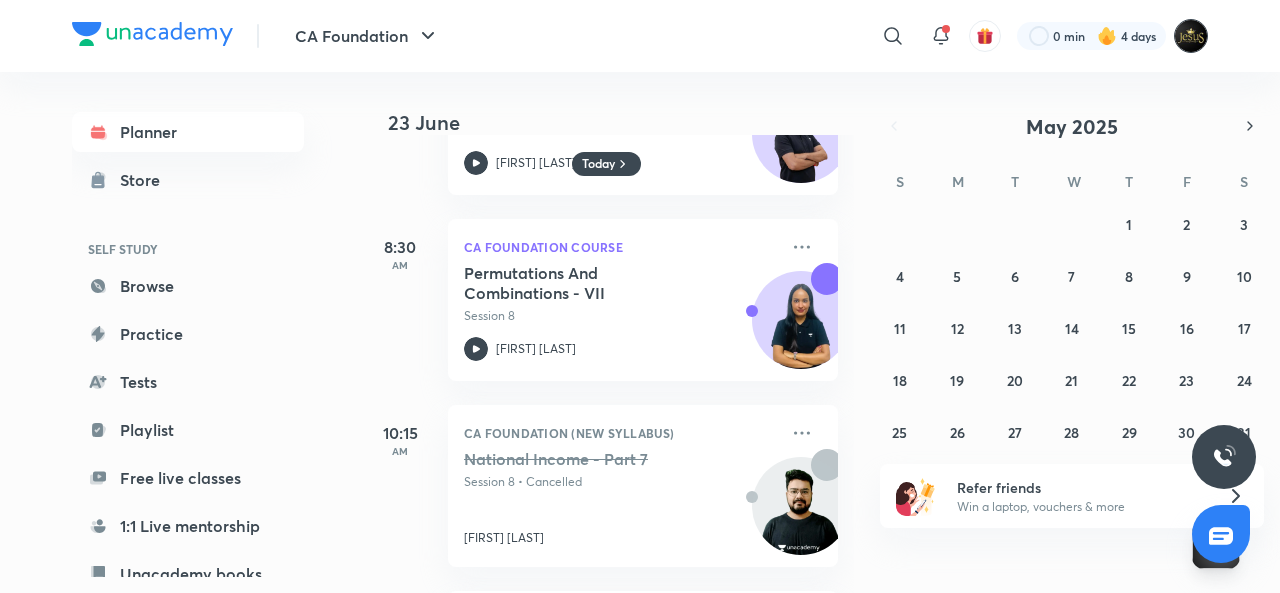 click at bounding box center (1191, 36) 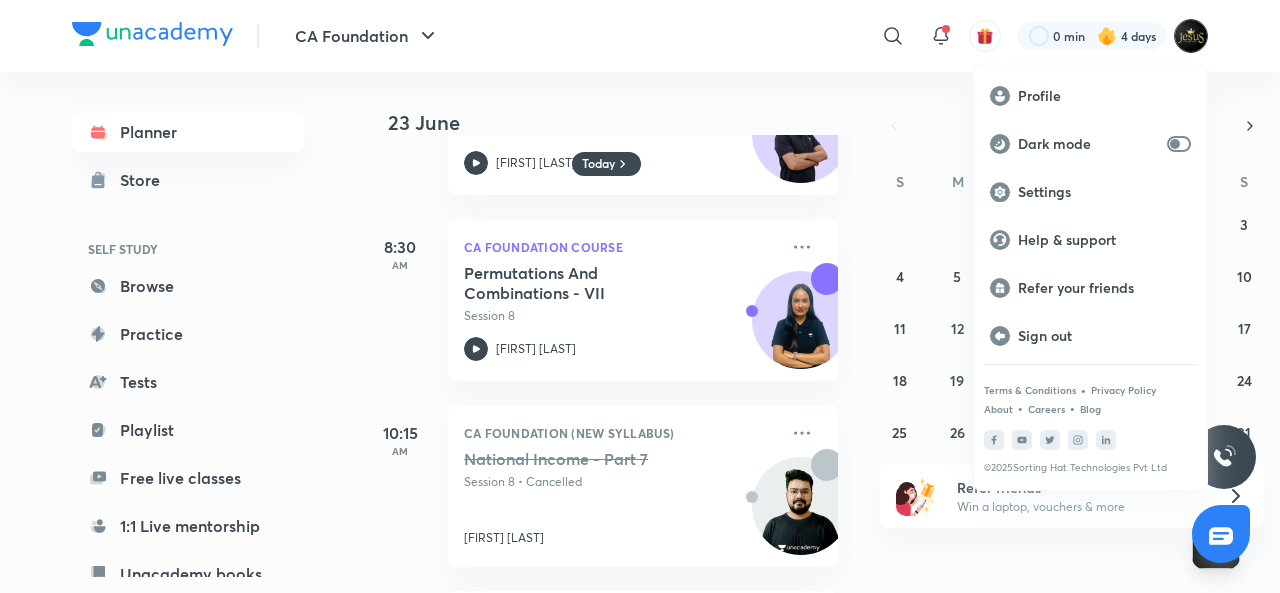 click at bounding box center [640, 296] 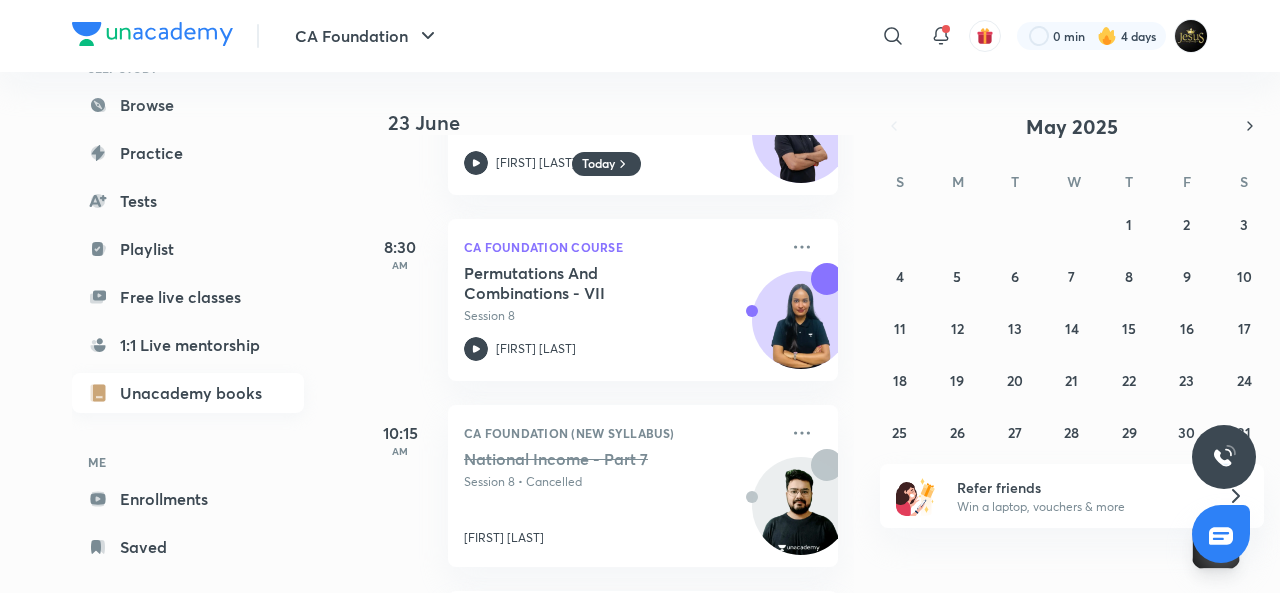 scroll, scrollTop: 210, scrollLeft: 0, axis: vertical 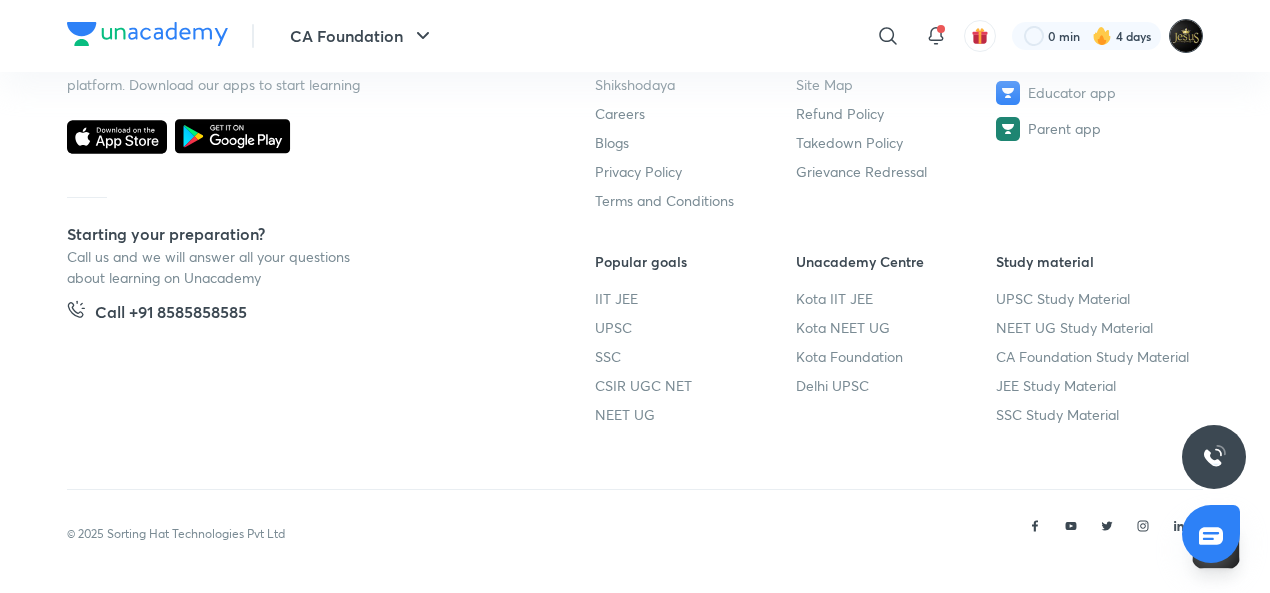 click at bounding box center (1186, 36) 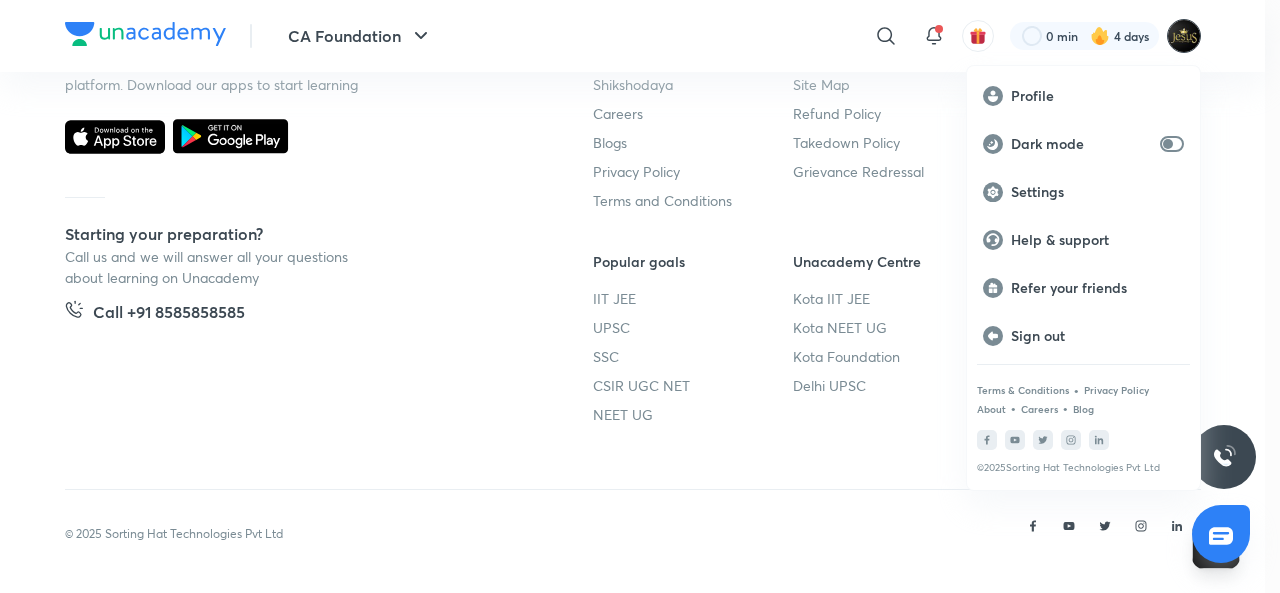 click at bounding box center [640, 296] 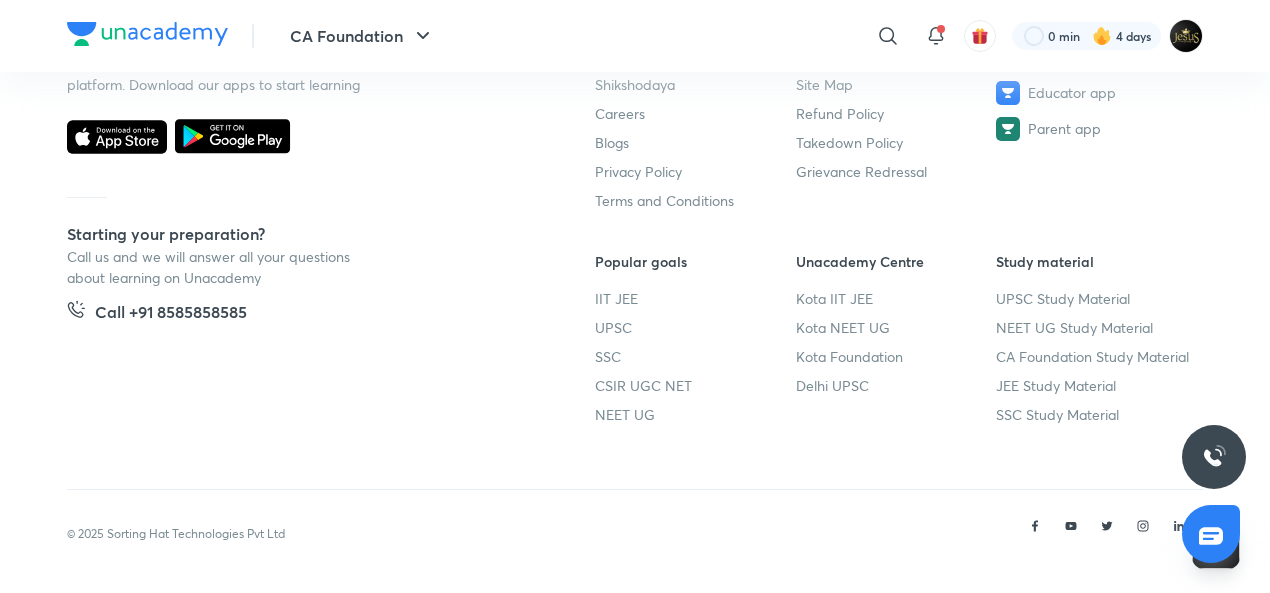 click on "Unacademy is India’s largest online learning platform. Download our apps to start learning Starting your preparation? Call us and we will answer all your questions about learning on Unacademy Call +91 8585858585" at bounding box center (299, 236) 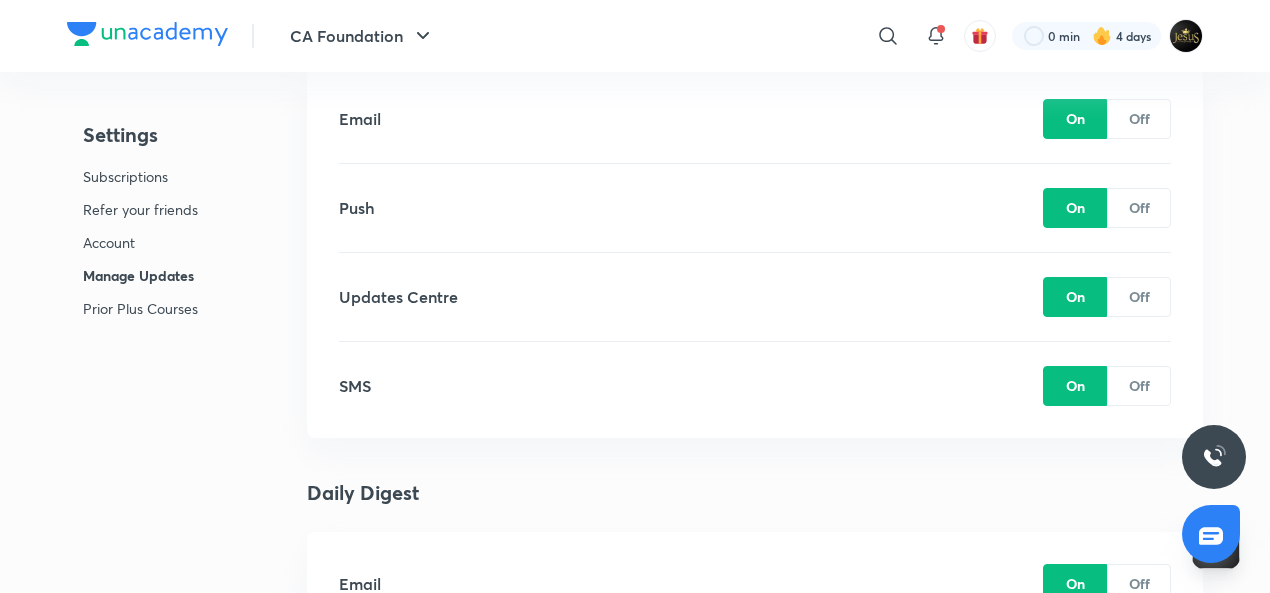 scroll, scrollTop: 2446, scrollLeft: 0, axis: vertical 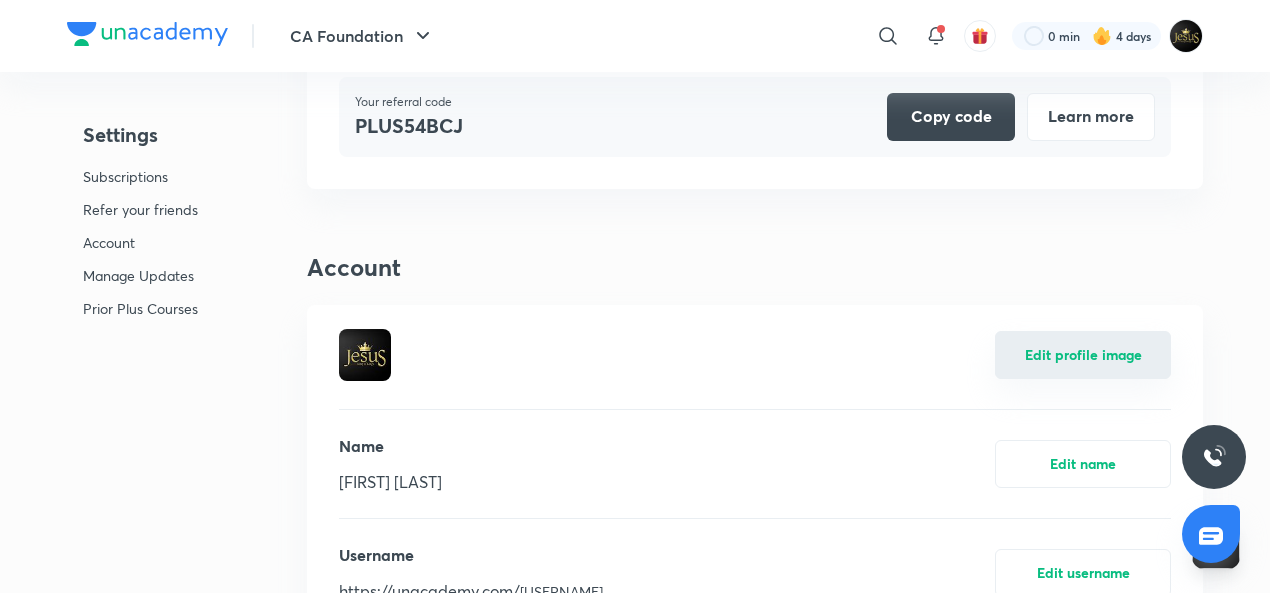 click on "Edit profile image" at bounding box center (1083, 355) 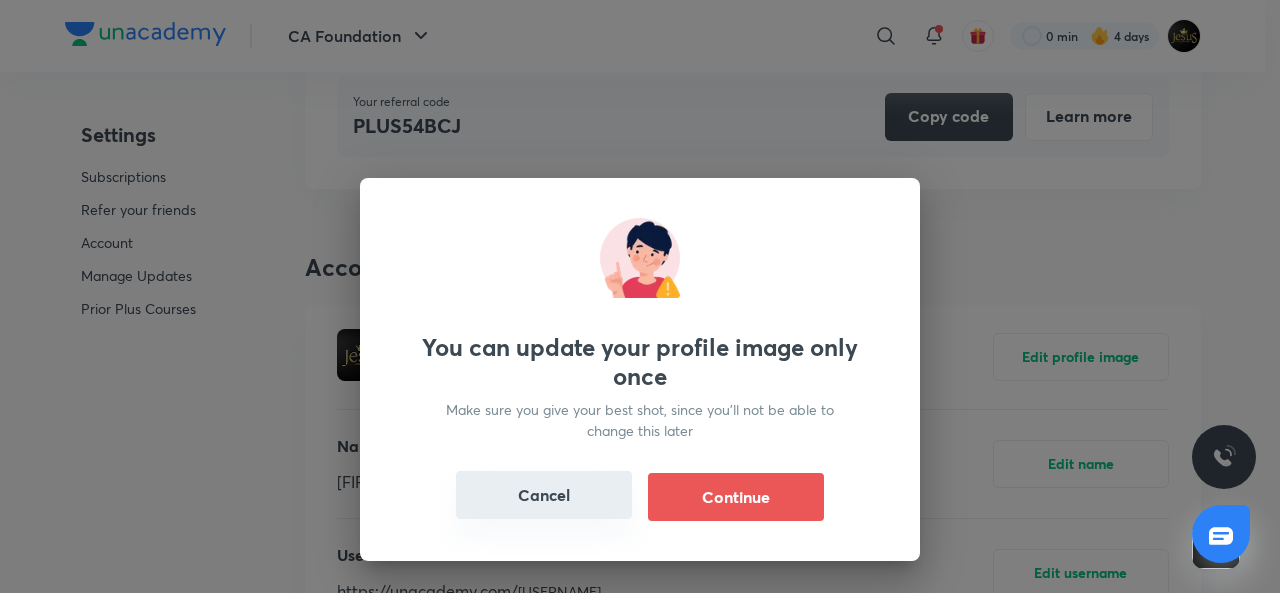 click on "Cancel" at bounding box center (544, 495) 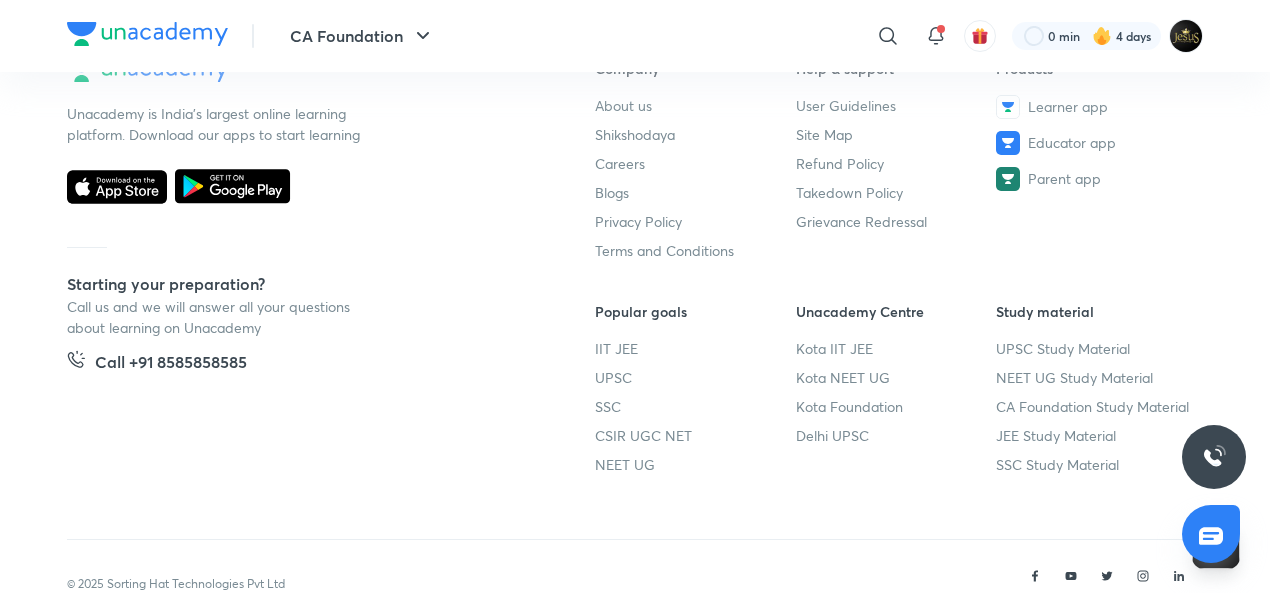 scroll, scrollTop: 5277, scrollLeft: 0, axis: vertical 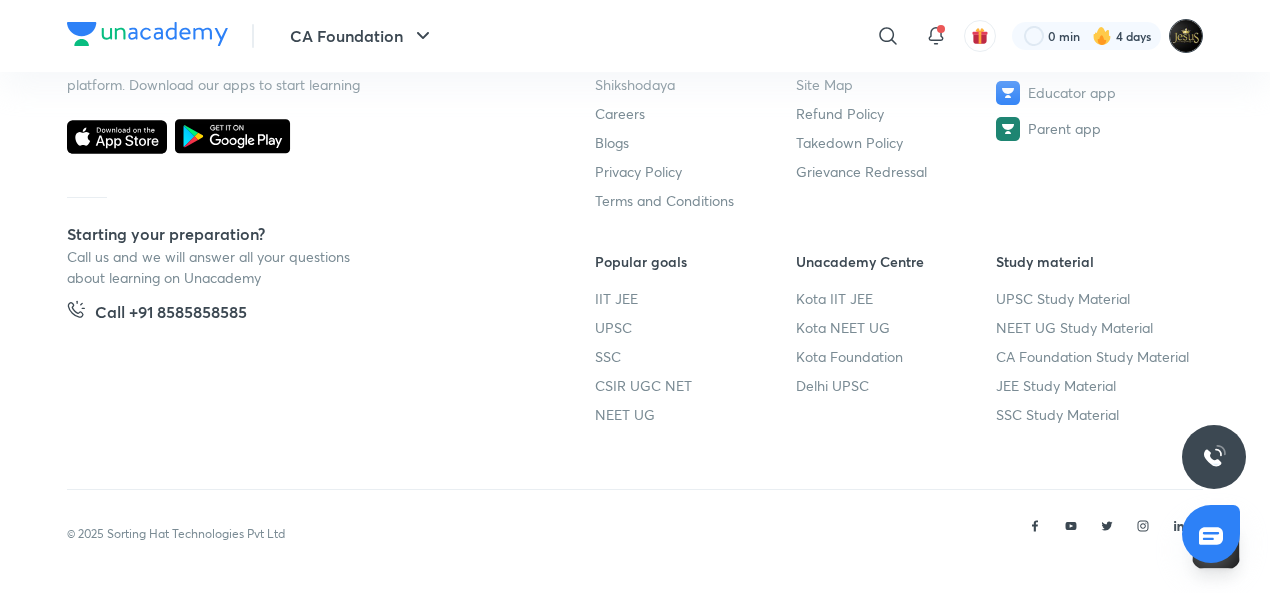 click at bounding box center (1186, 36) 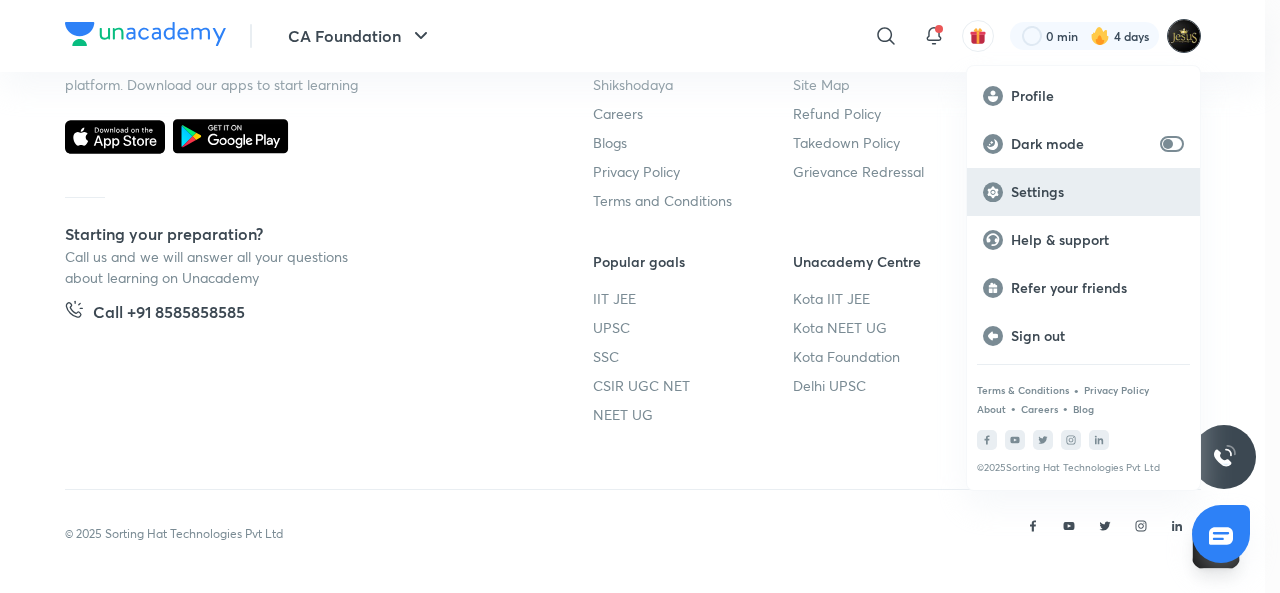 click on "Settings" at bounding box center [1097, 192] 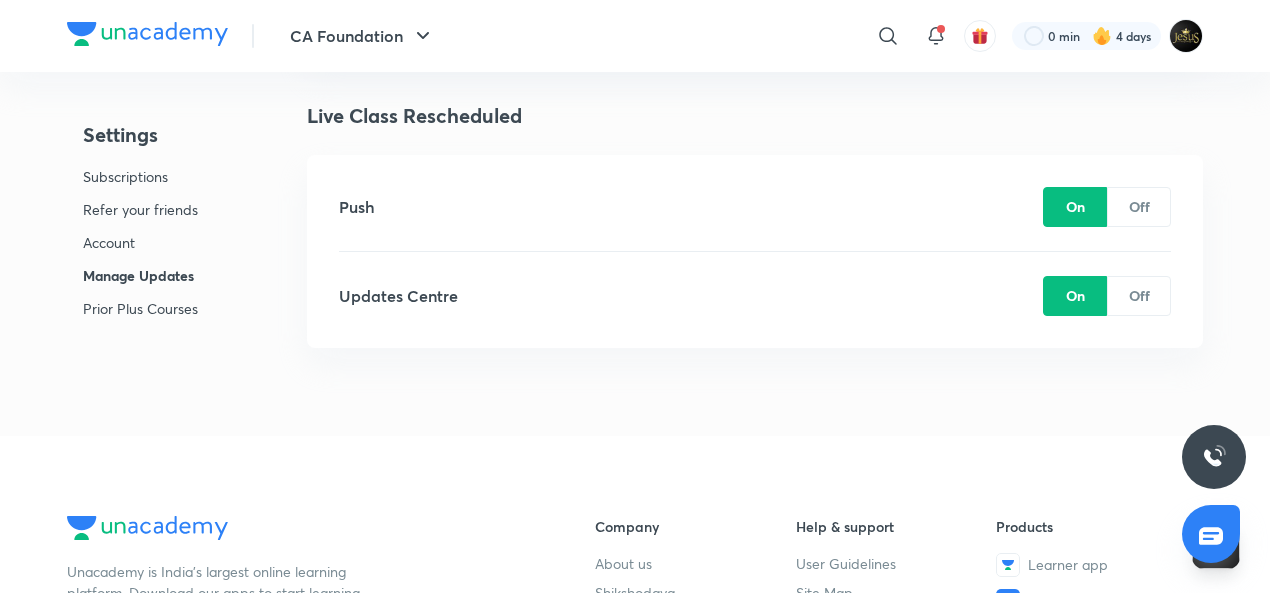 scroll, scrollTop: 5277, scrollLeft: 0, axis: vertical 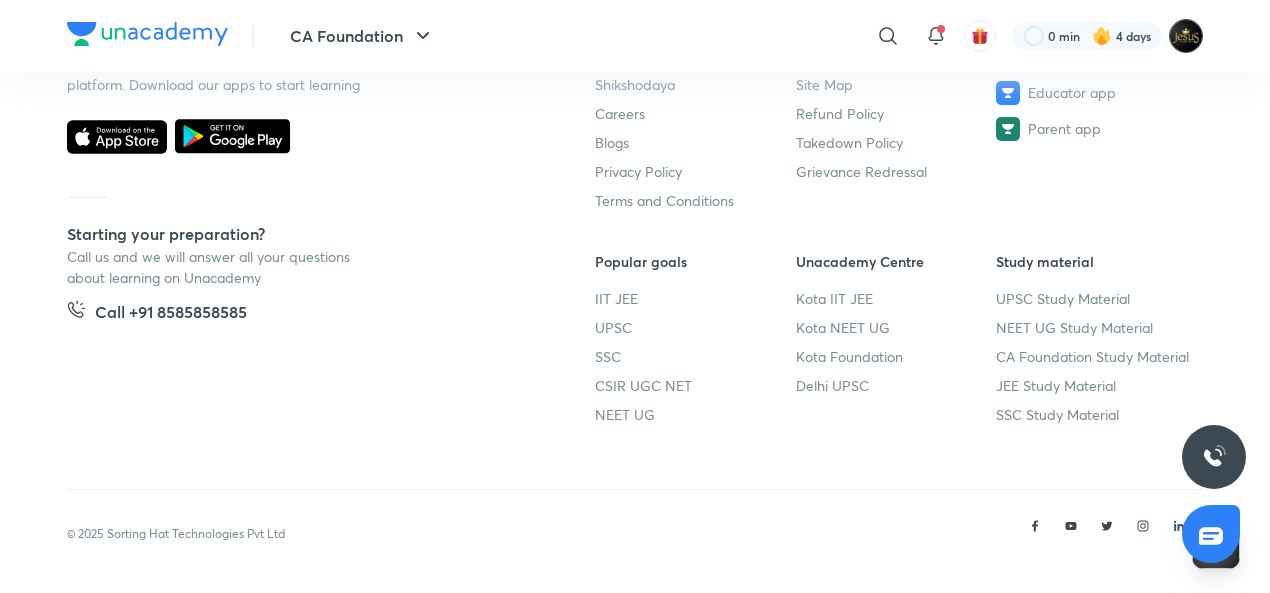 click at bounding box center [1186, 36] 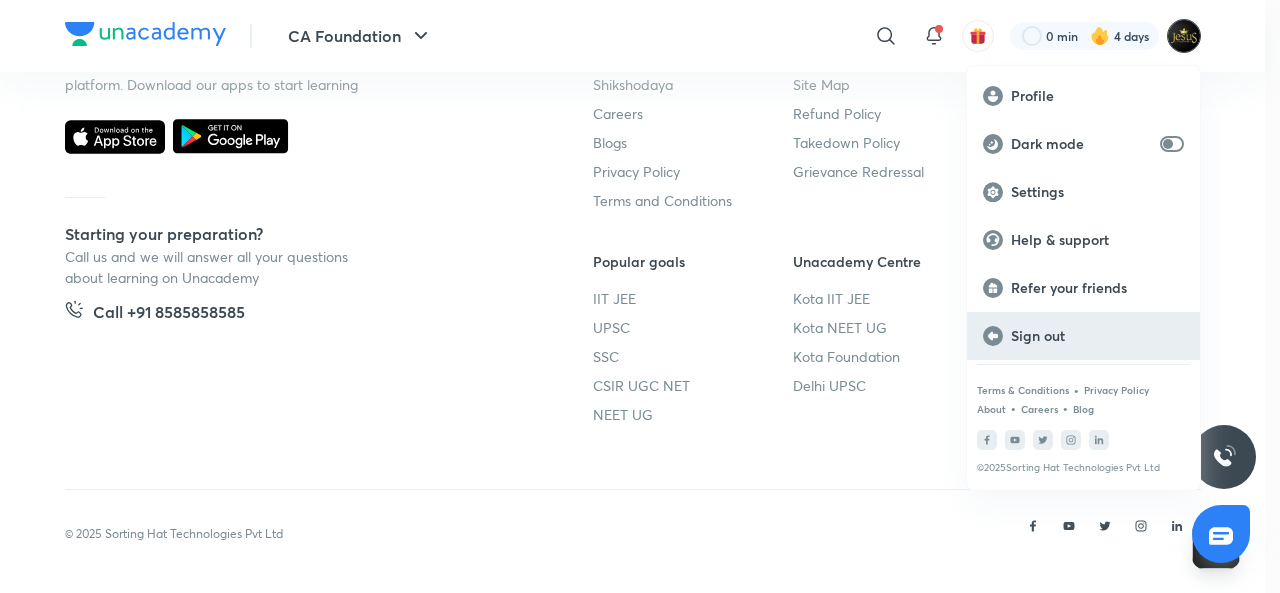 click on "Sign out" at bounding box center (1083, 336) 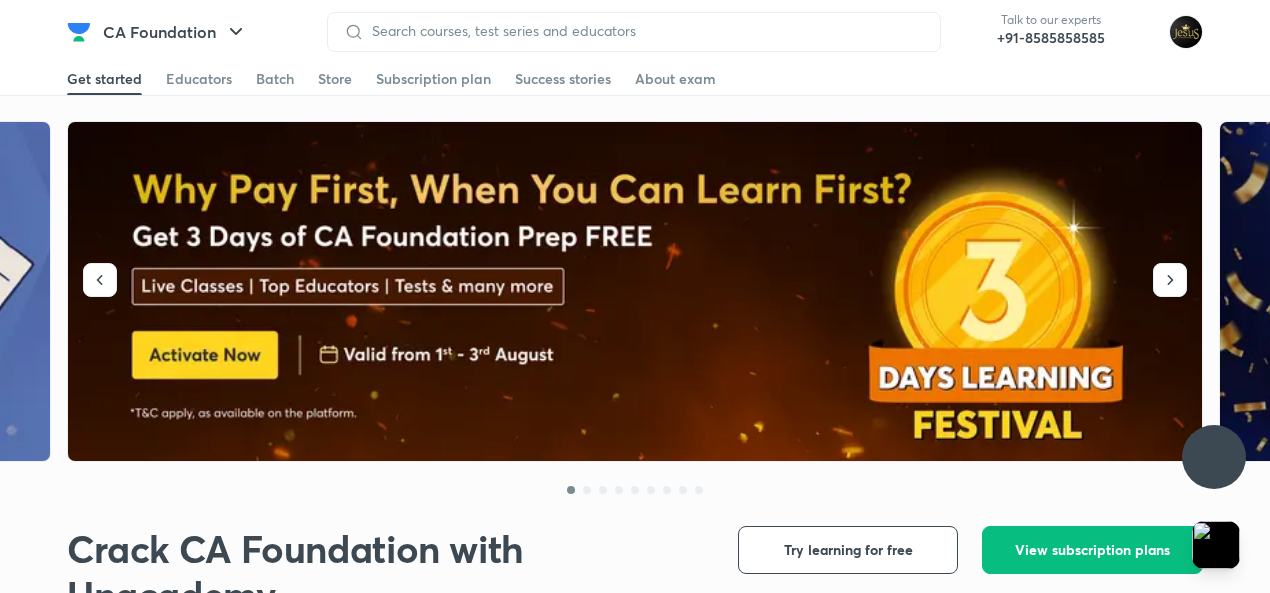 scroll, scrollTop: 0, scrollLeft: 0, axis: both 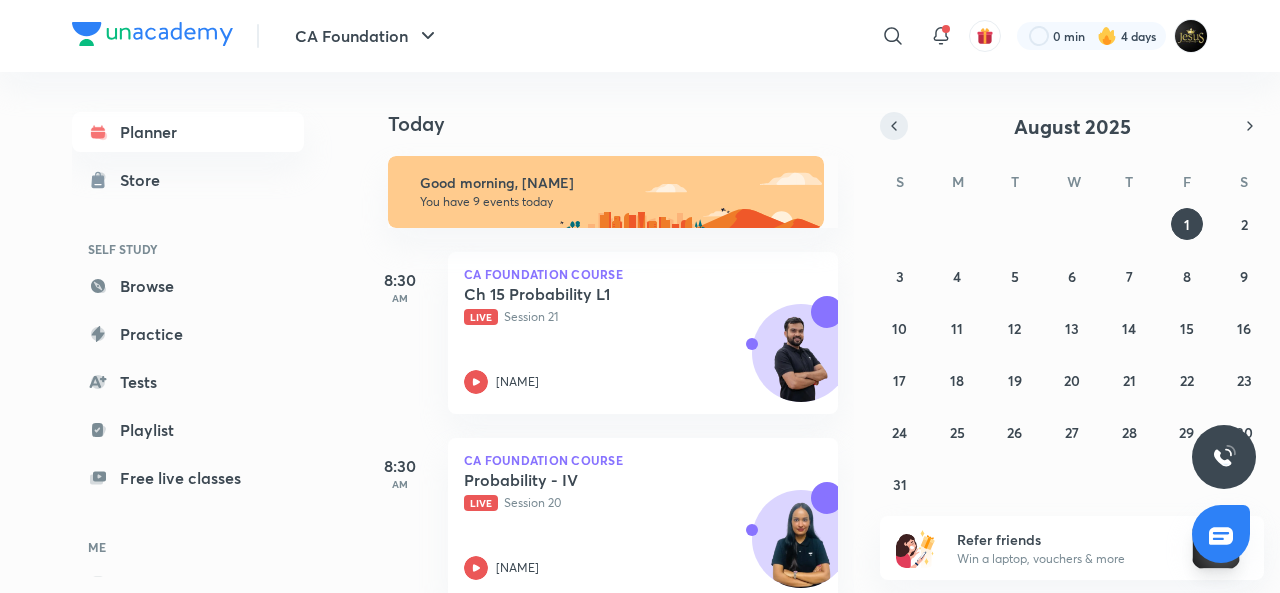drag, startPoint x: 882, startPoint y: 136, endPoint x: 892, endPoint y: 127, distance: 13.453624 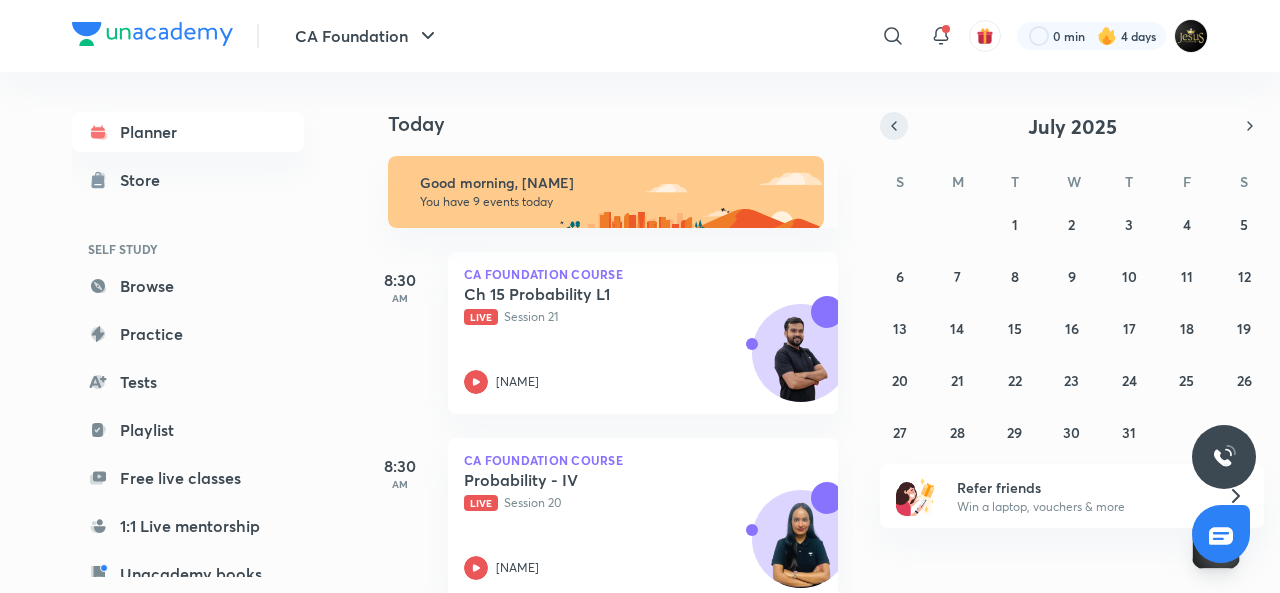 click 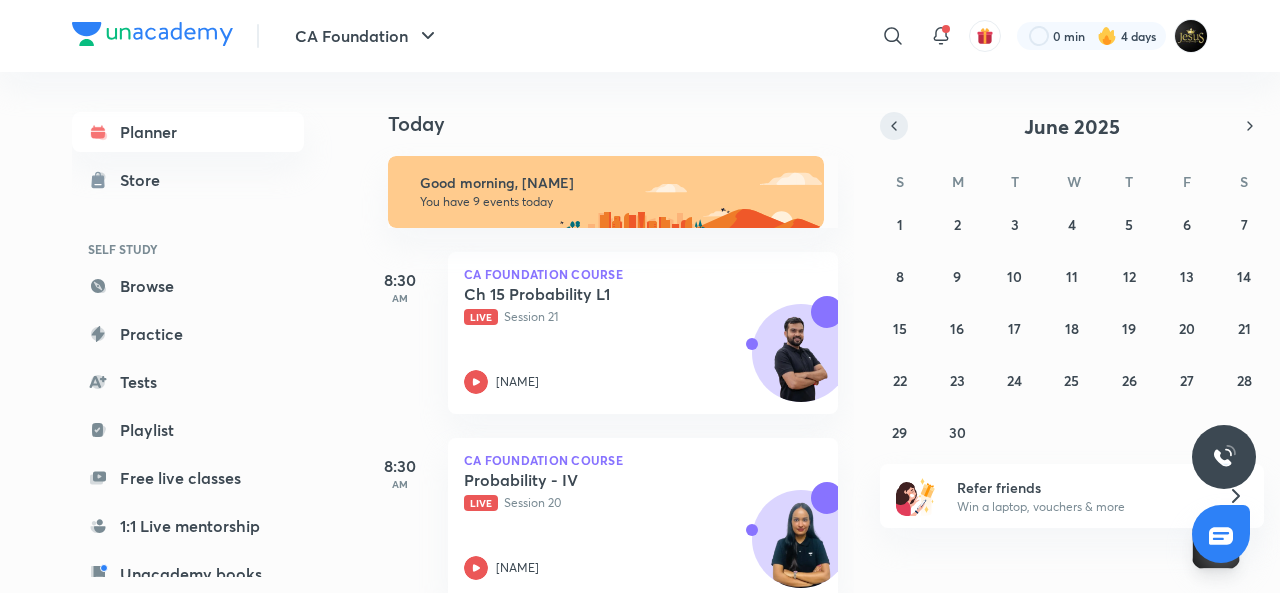click 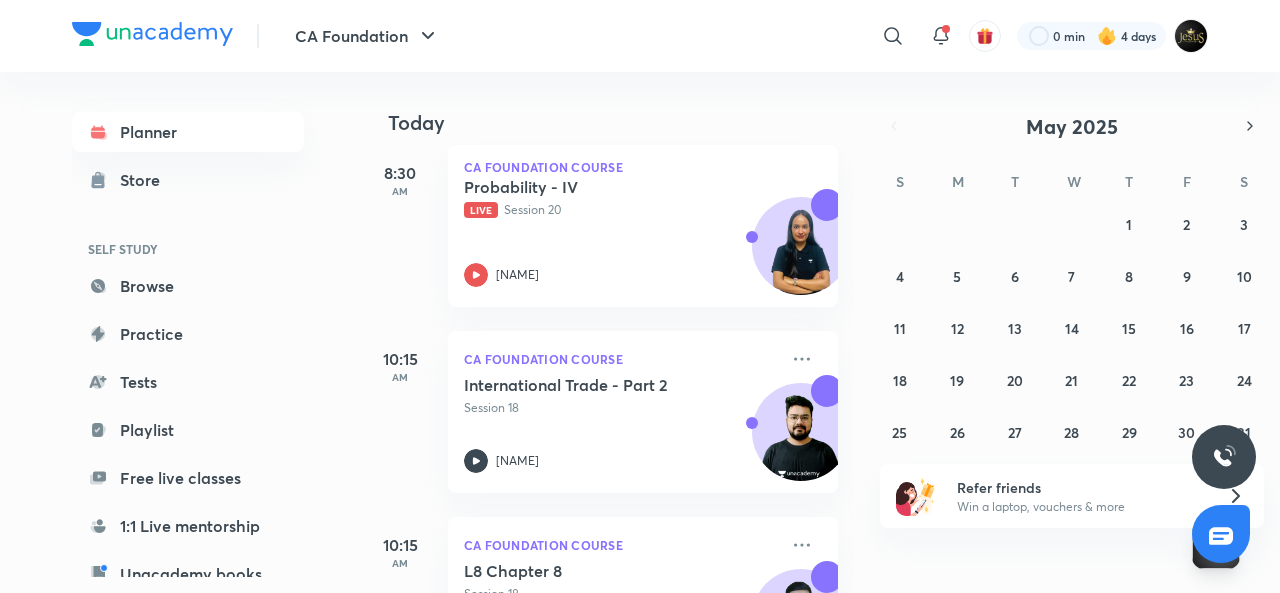 scroll, scrollTop: 429, scrollLeft: 0, axis: vertical 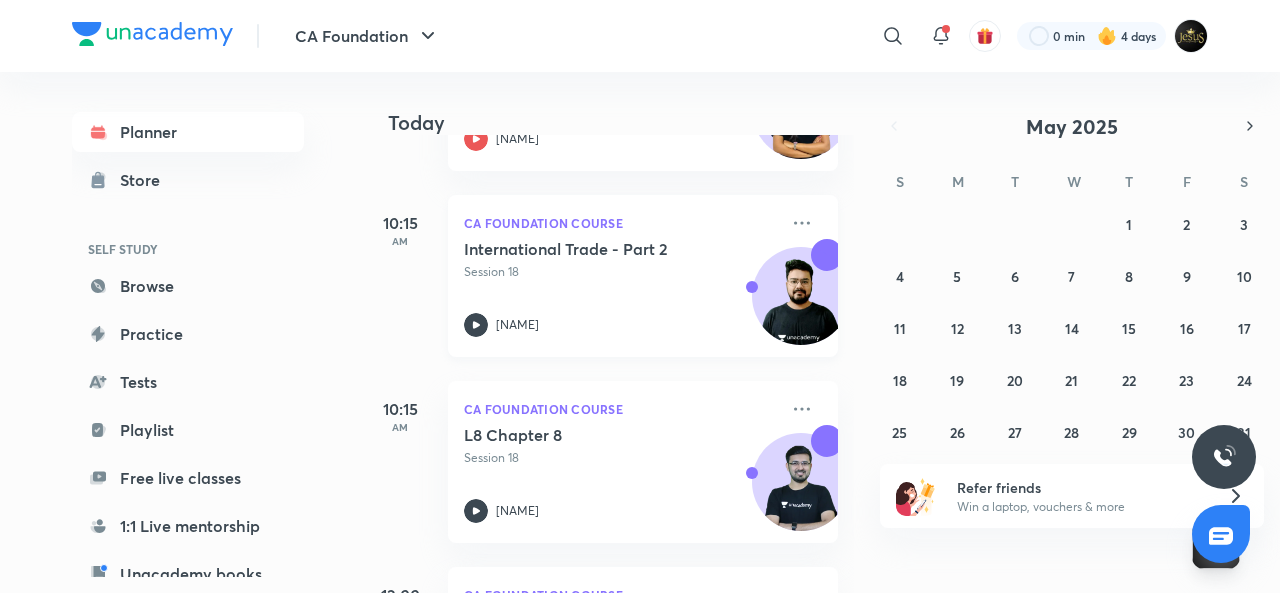click 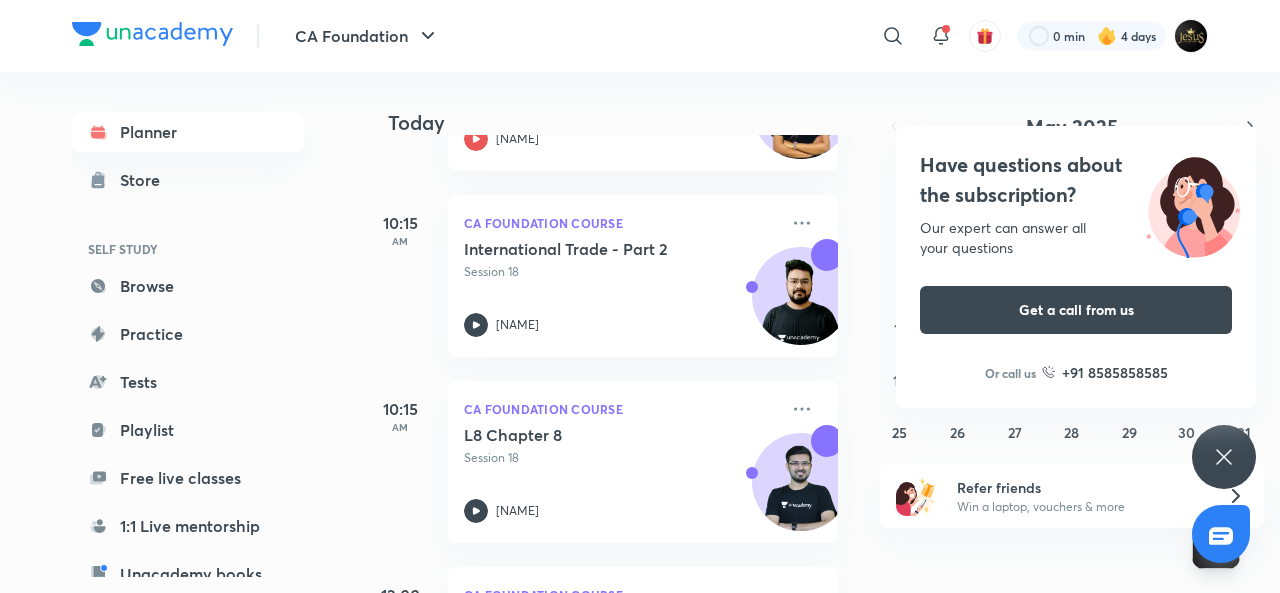 click 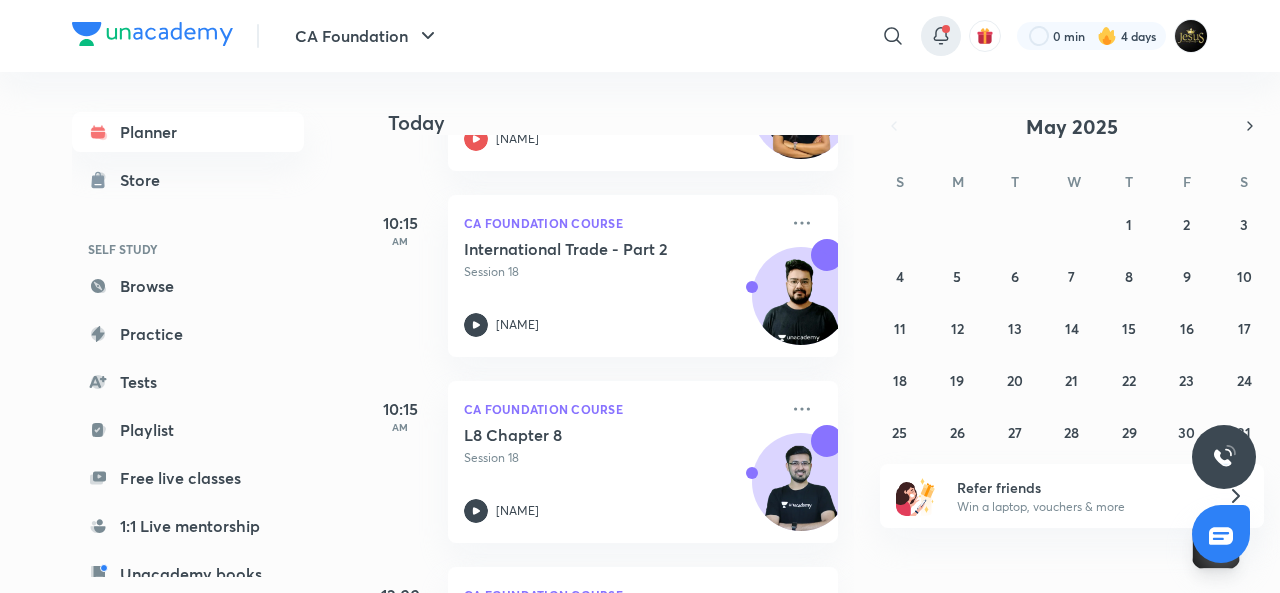 click at bounding box center (946, 29) 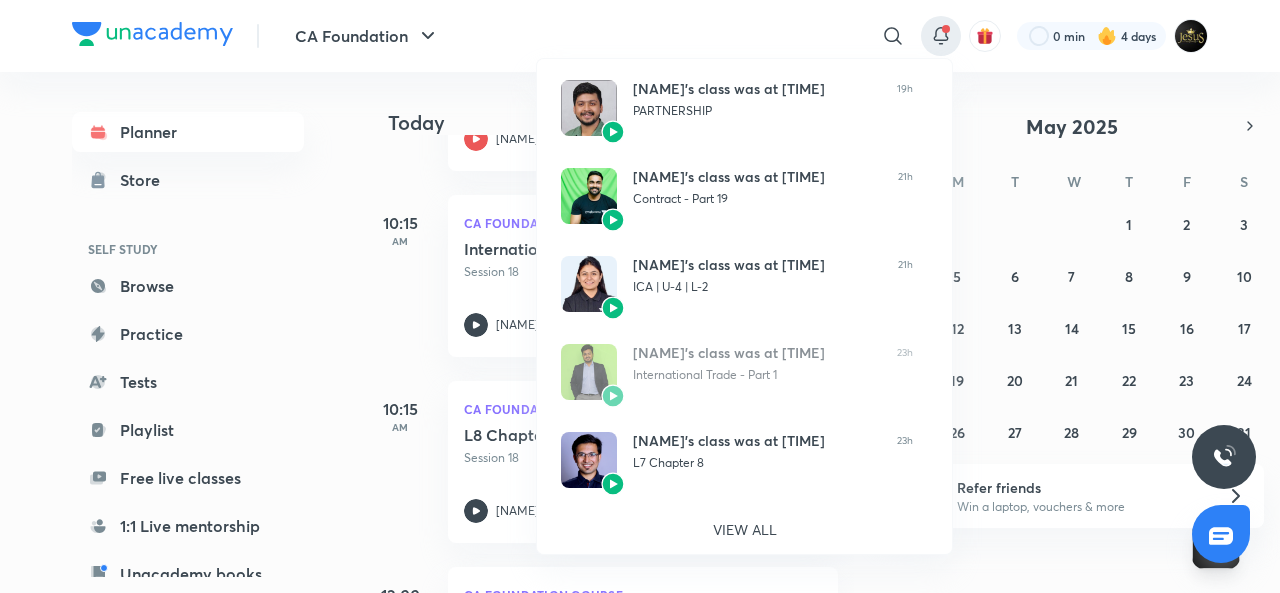 scroll, scrollTop: 554, scrollLeft: 0, axis: vertical 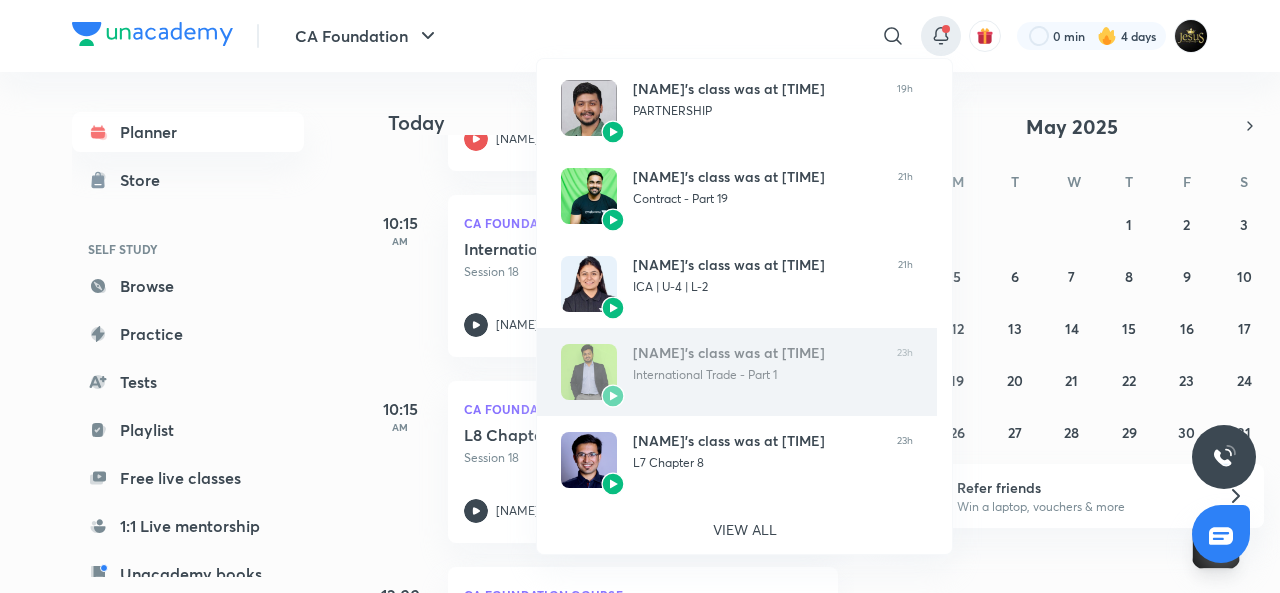 click at bounding box center (613, 396) 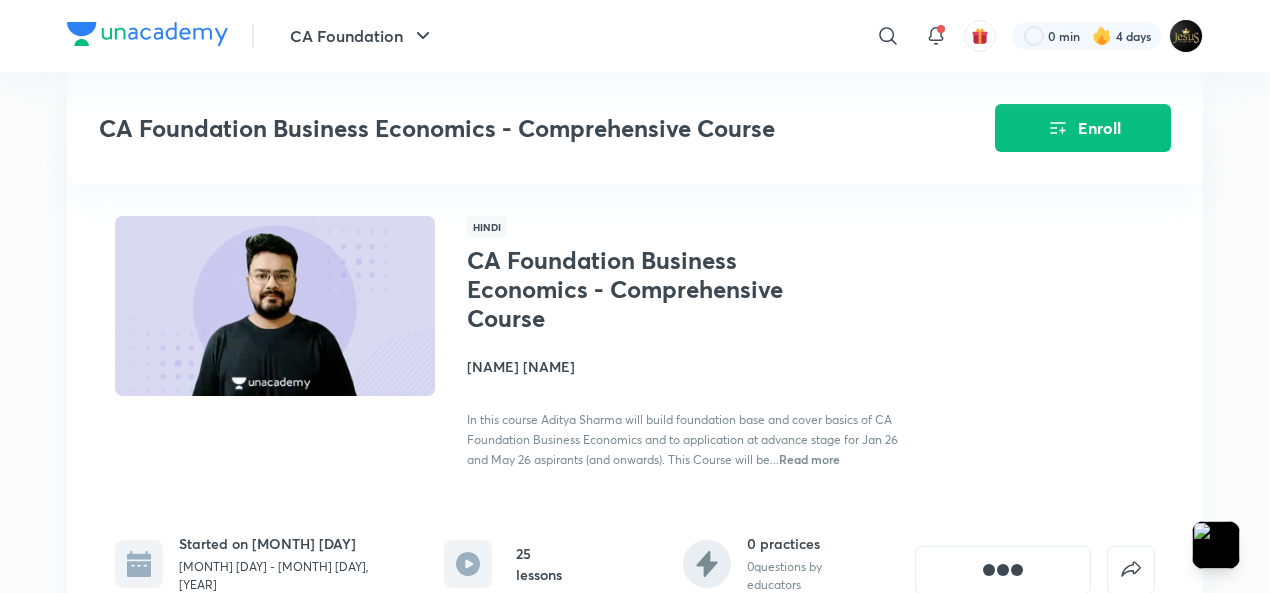 scroll, scrollTop: 446, scrollLeft: 0, axis: vertical 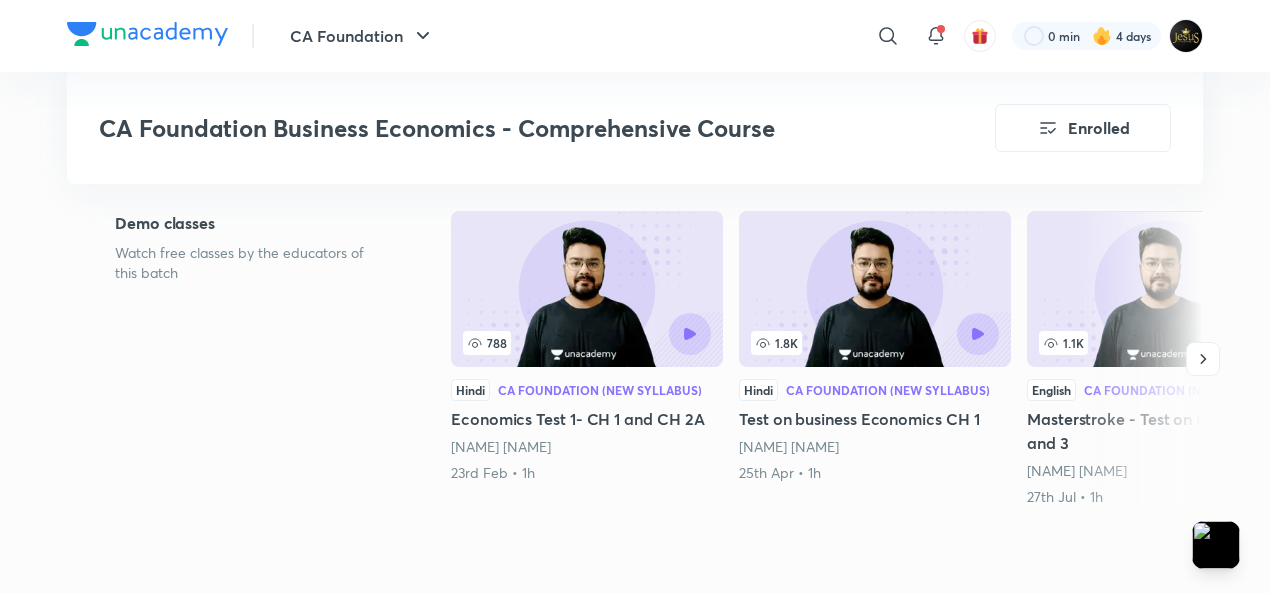 click at bounding box center (875, 289) 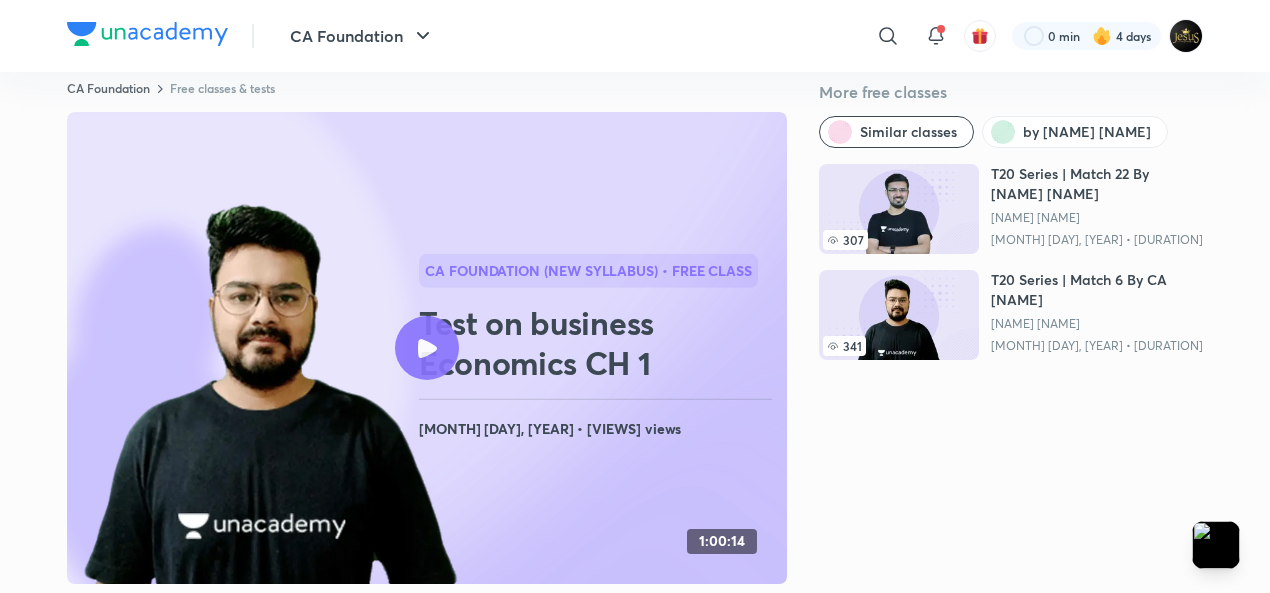 scroll, scrollTop: 0, scrollLeft: 0, axis: both 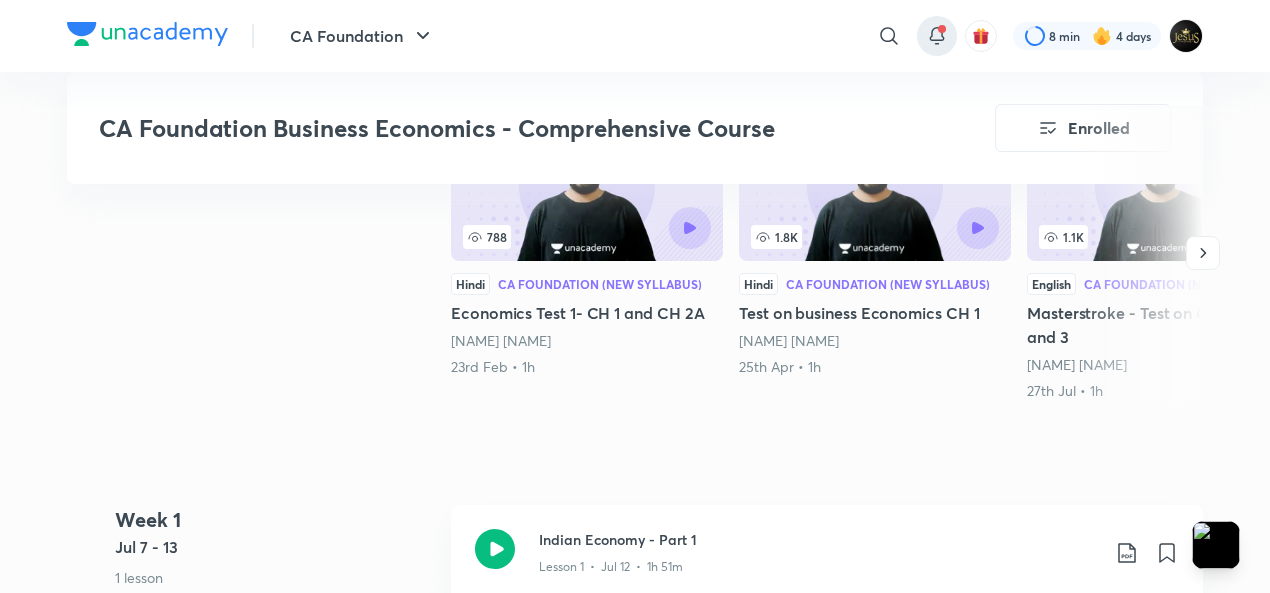 click at bounding box center [937, 36] 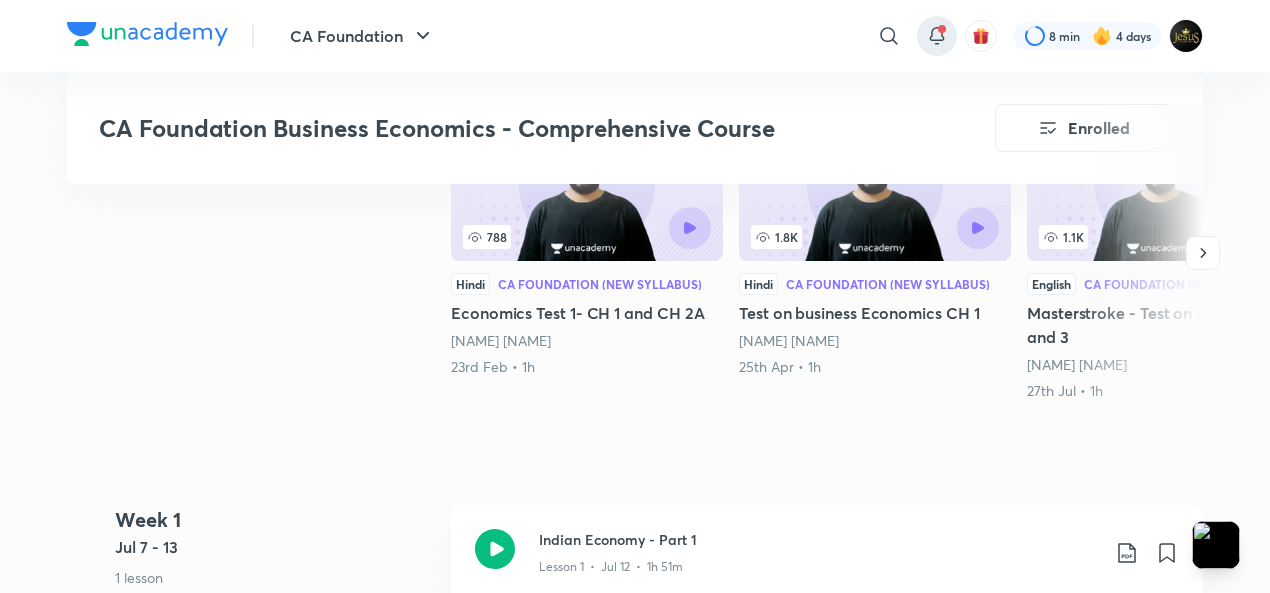 click 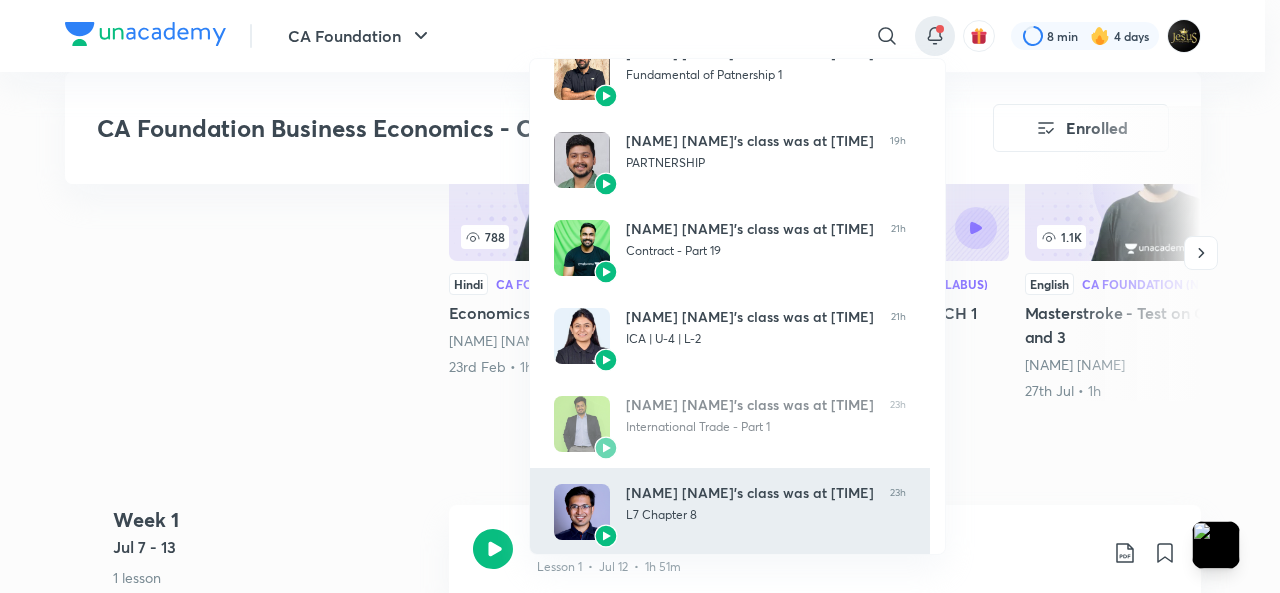 scroll, scrollTop: 497, scrollLeft: 0, axis: vertical 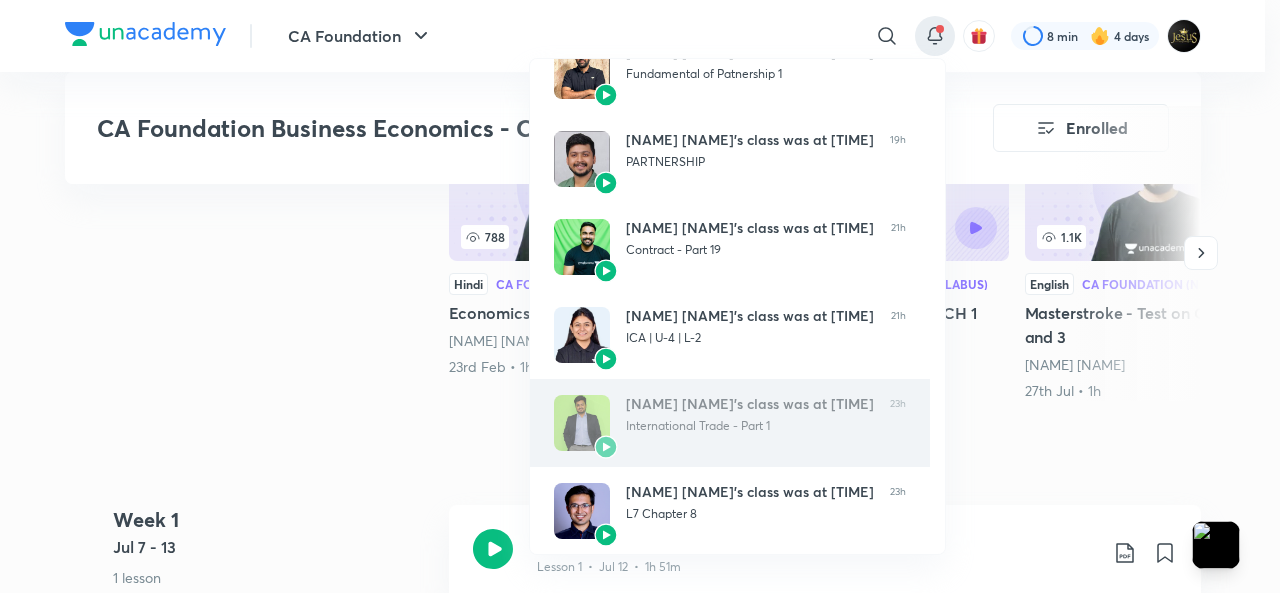 click at bounding box center [582, 423] 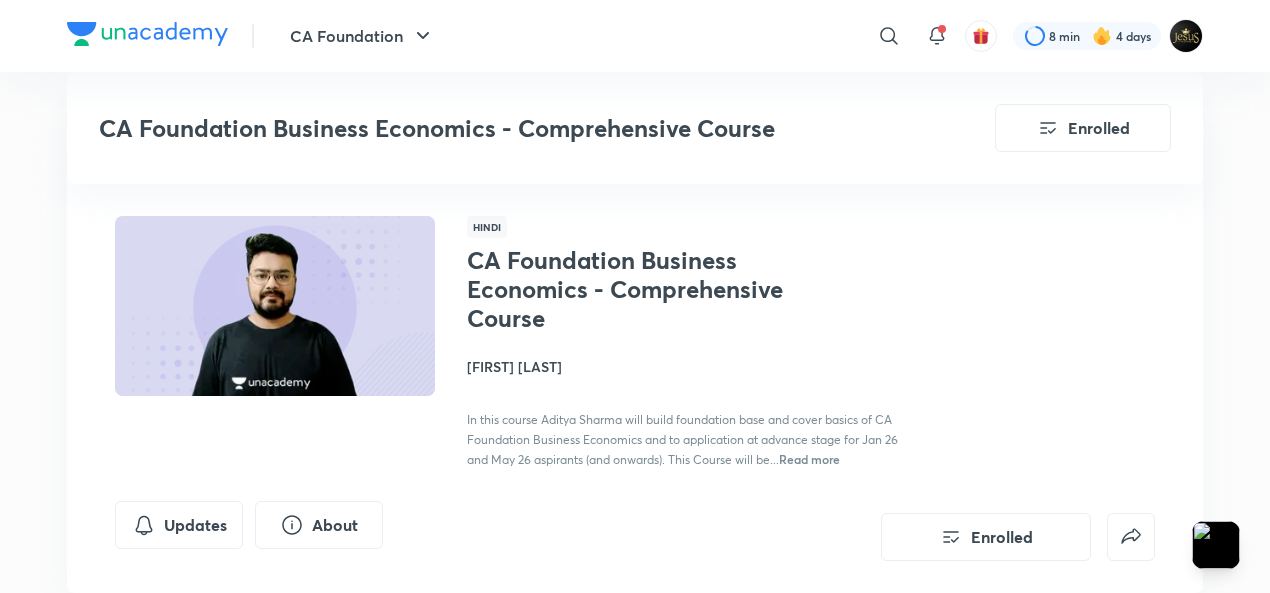 scroll, scrollTop: 1000, scrollLeft: 0, axis: vertical 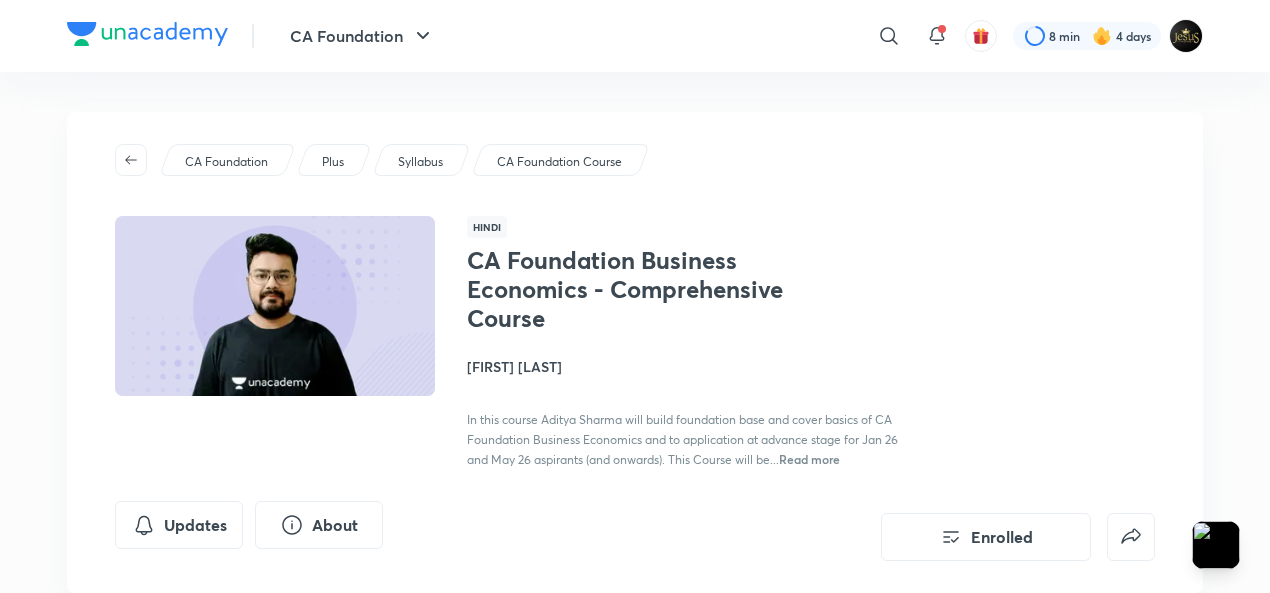 click on "CA Foundation" at bounding box center [226, 162] 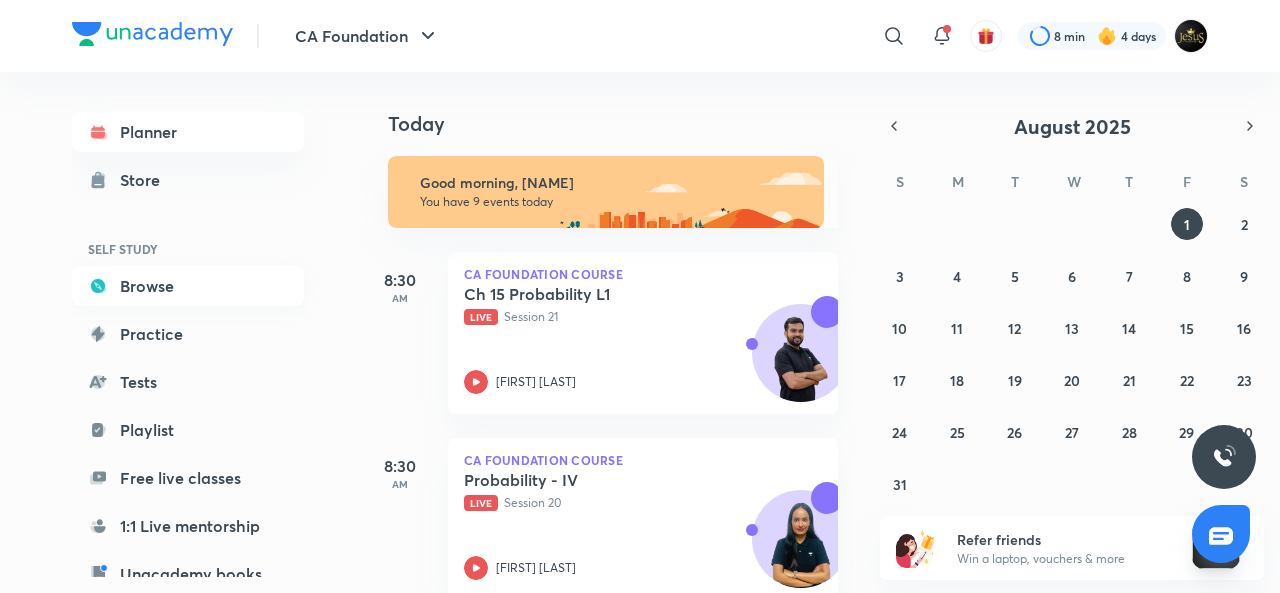 click on "Browse" at bounding box center [188, 286] 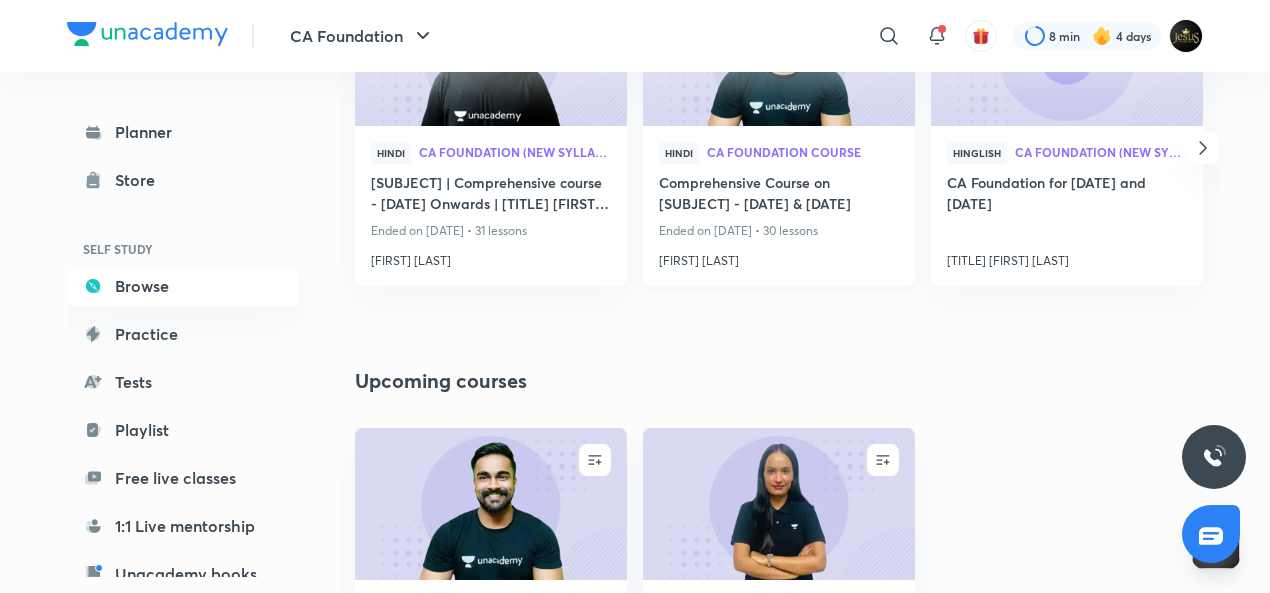 scroll, scrollTop: 0, scrollLeft: 0, axis: both 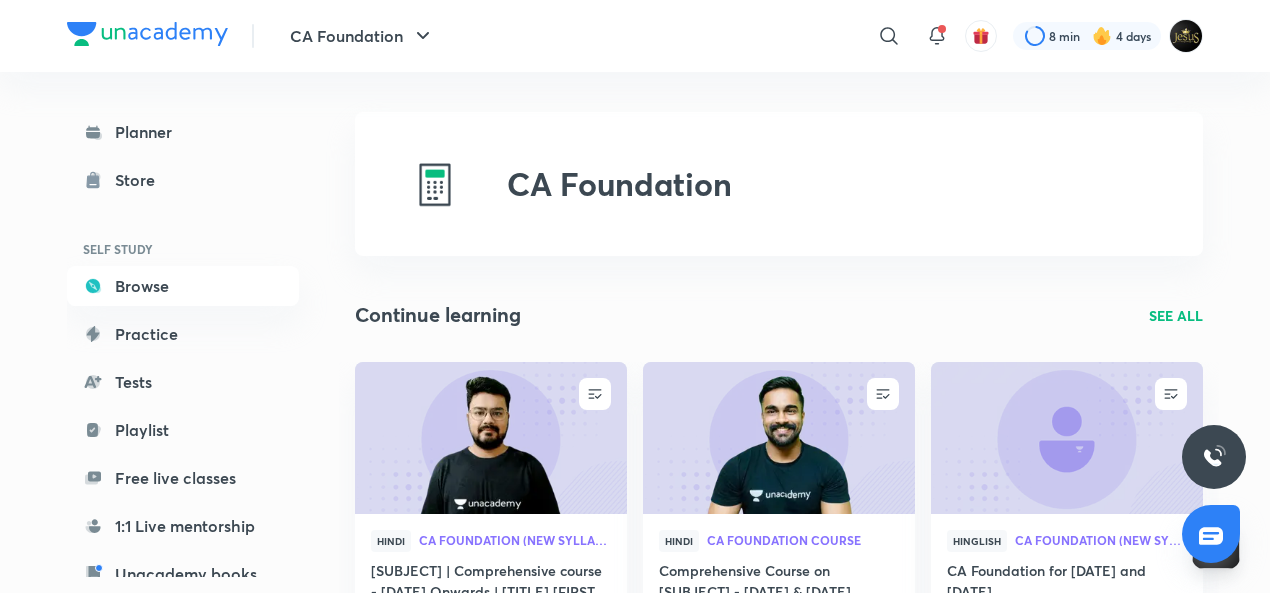 click on "SEE ALL" at bounding box center (1176, 315) 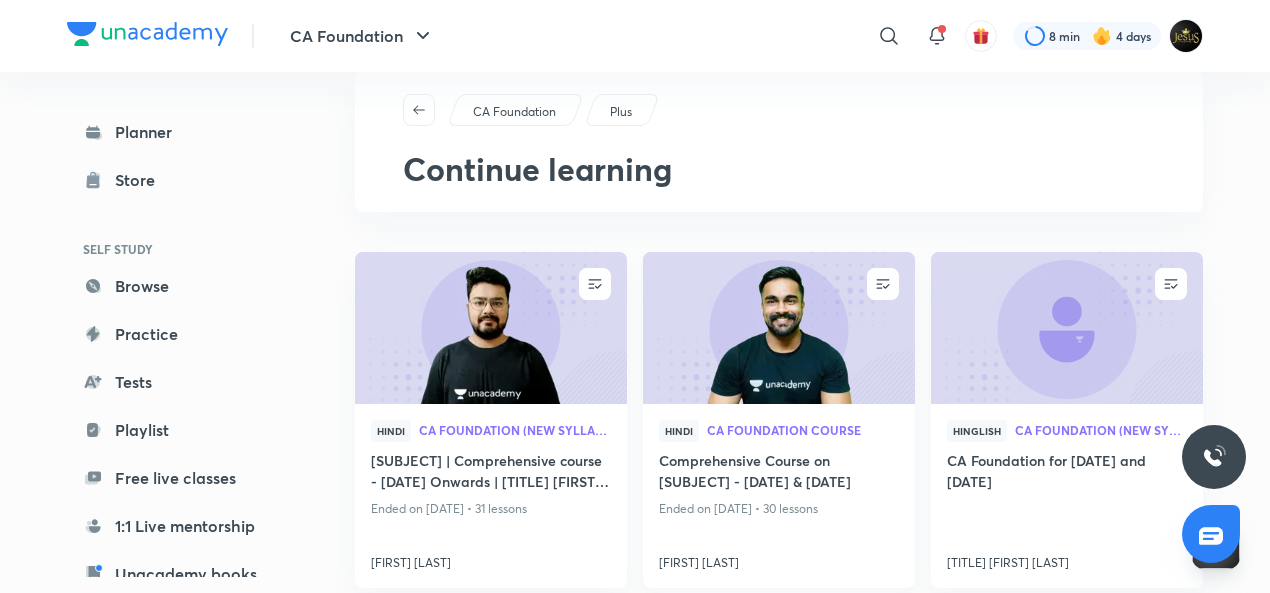scroll, scrollTop: 66, scrollLeft: 0, axis: vertical 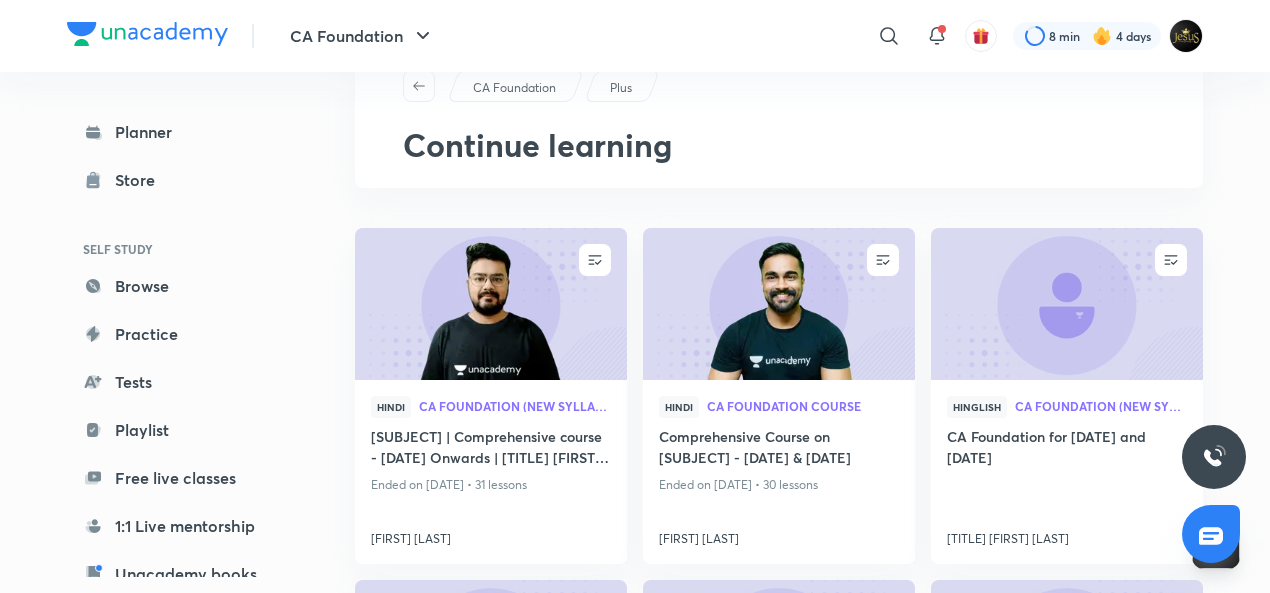 click on "Plus" at bounding box center (622, 86) 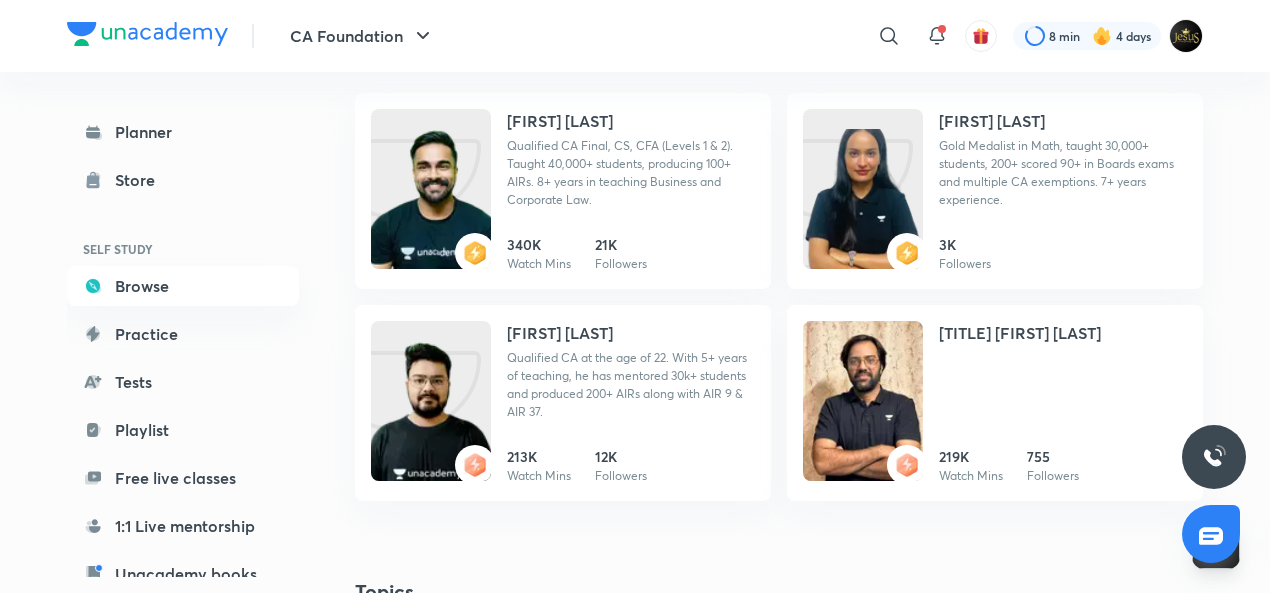 scroll, scrollTop: 2095, scrollLeft: 0, axis: vertical 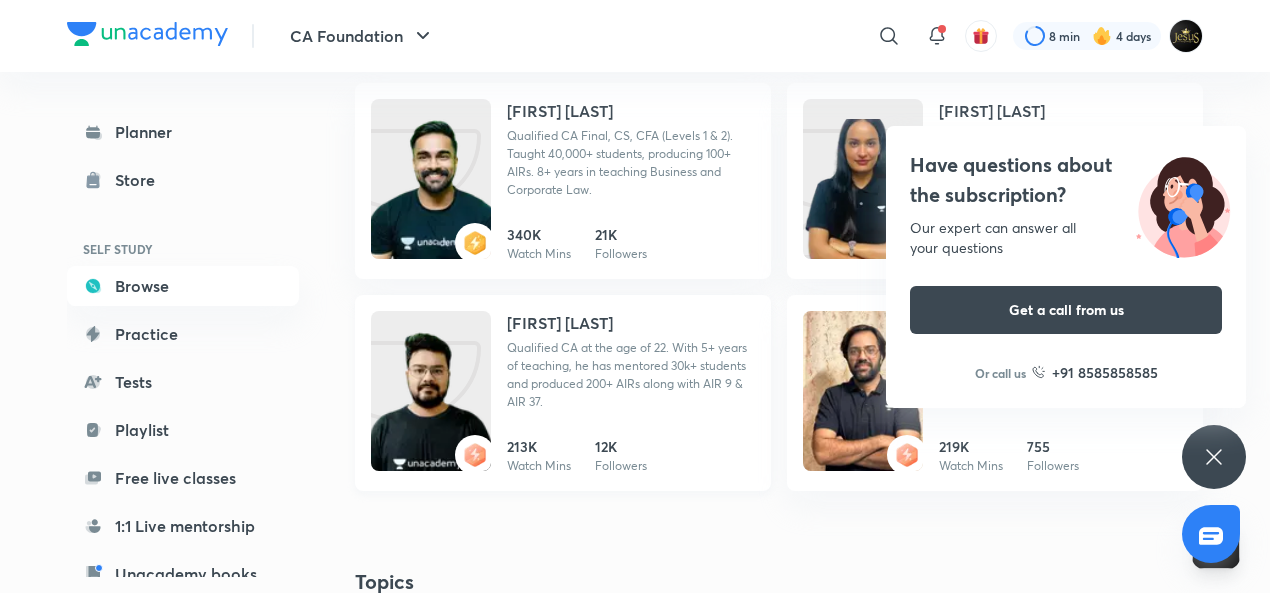 click at bounding box center [475, 455] 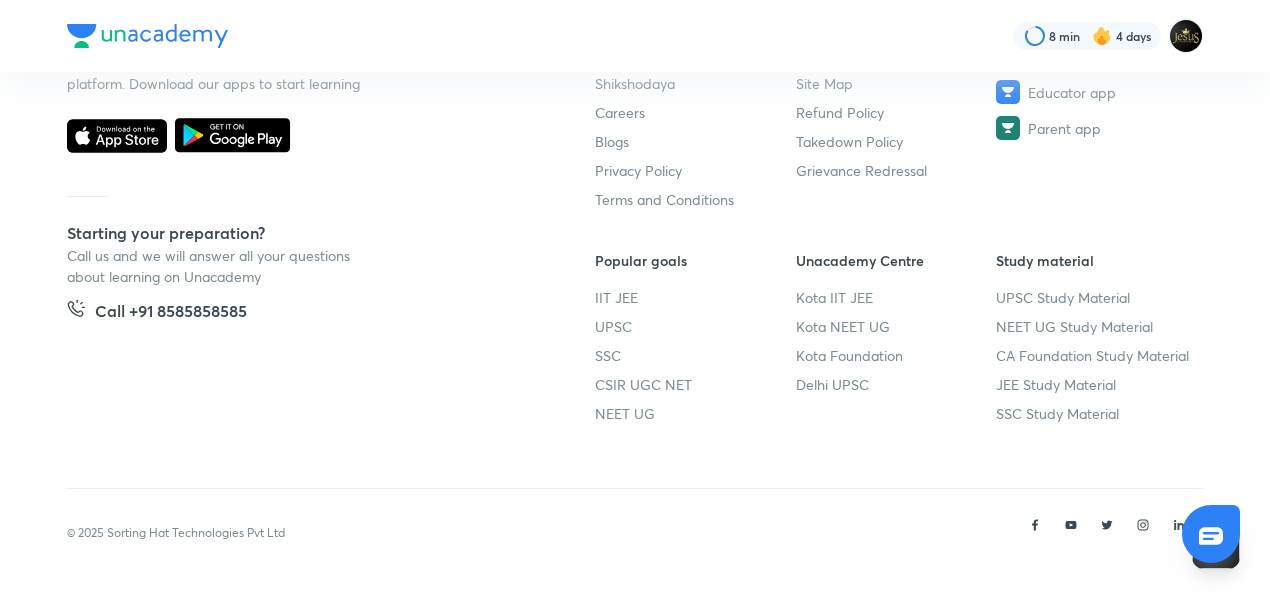 scroll, scrollTop: 0, scrollLeft: 0, axis: both 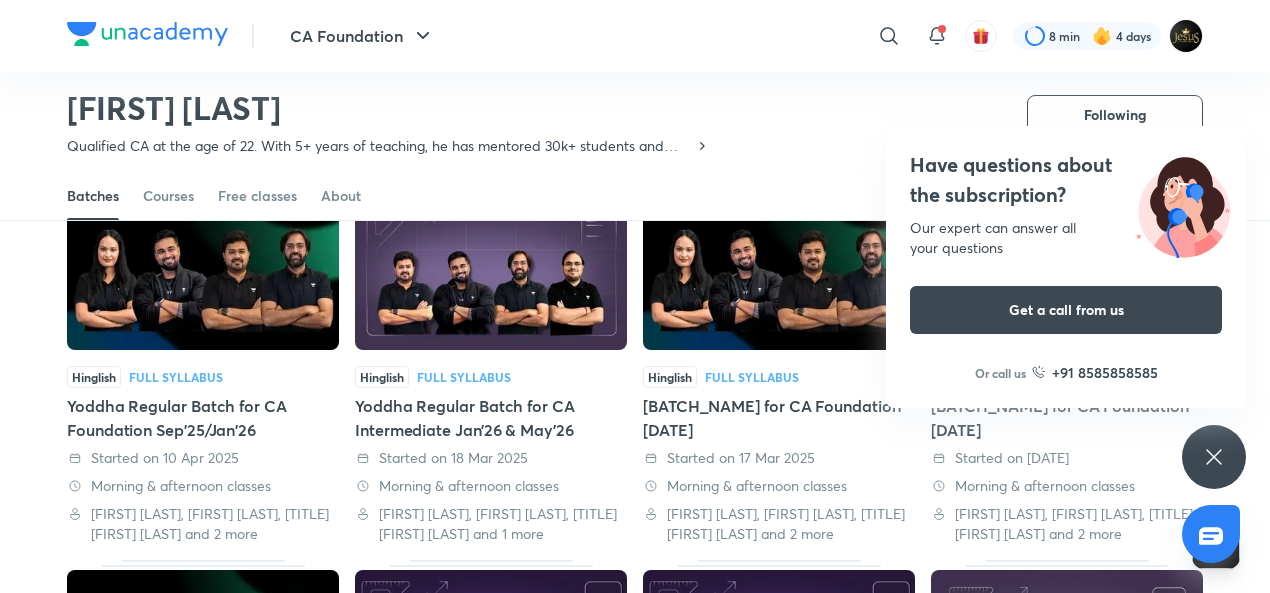 click at bounding box center (203, 272) 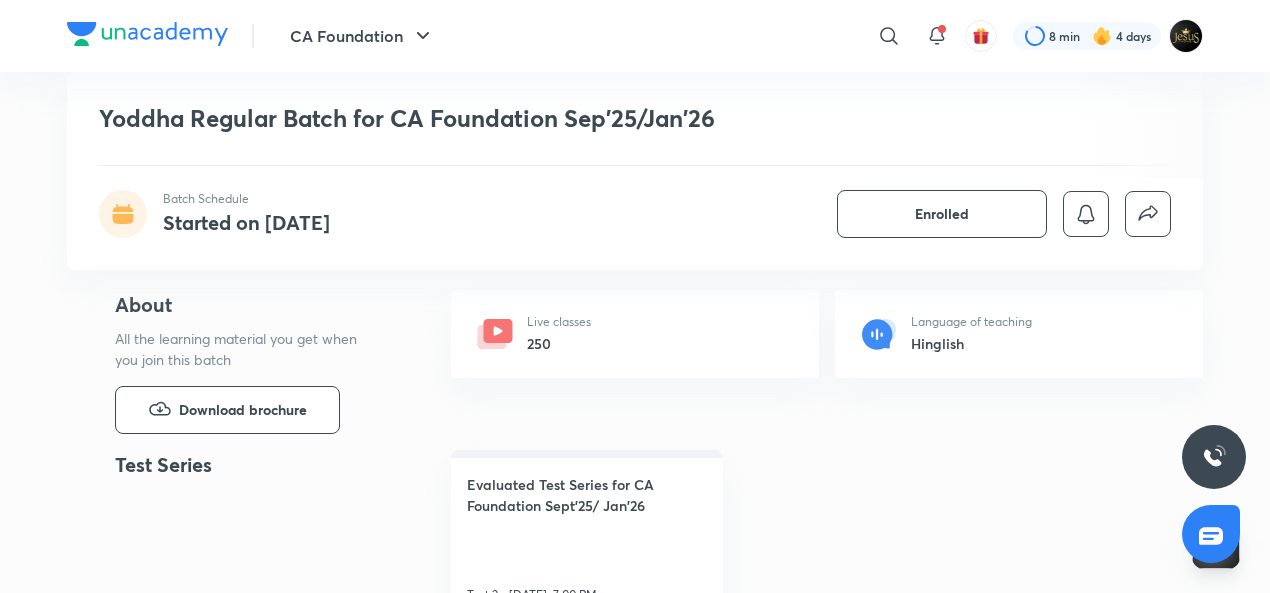scroll, scrollTop: 708, scrollLeft: 0, axis: vertical 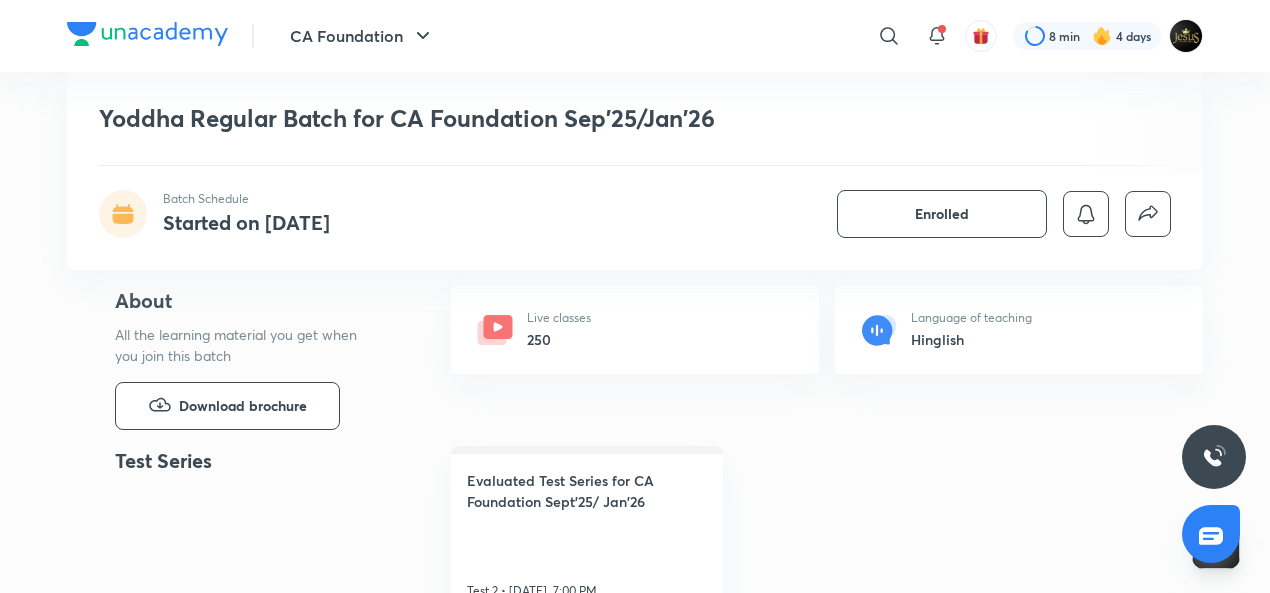 click 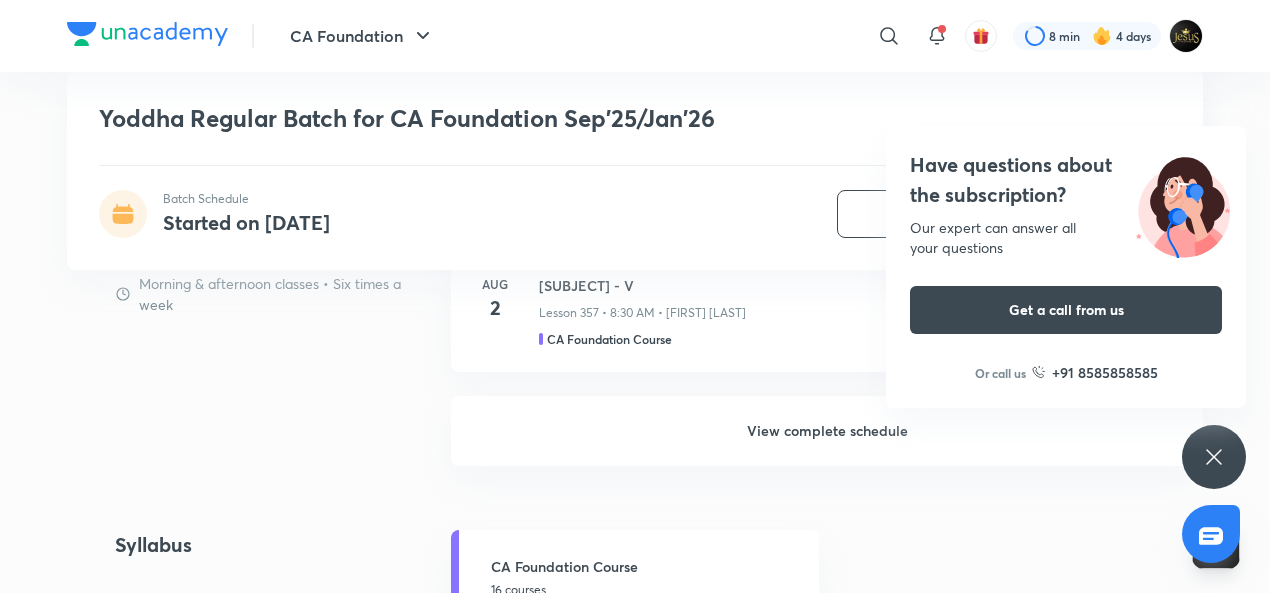 scroll, scrollTop: 1853, scrollLeft: 0, axis: vertical 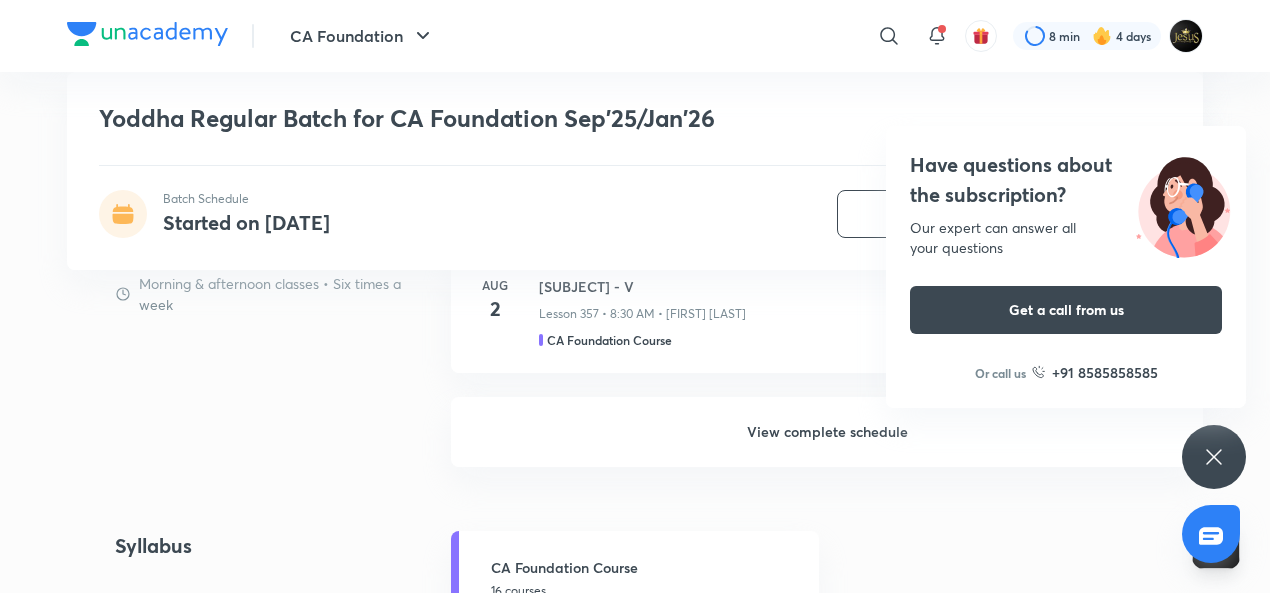 click on "View complete schedule" at bounding box center [827, 432] 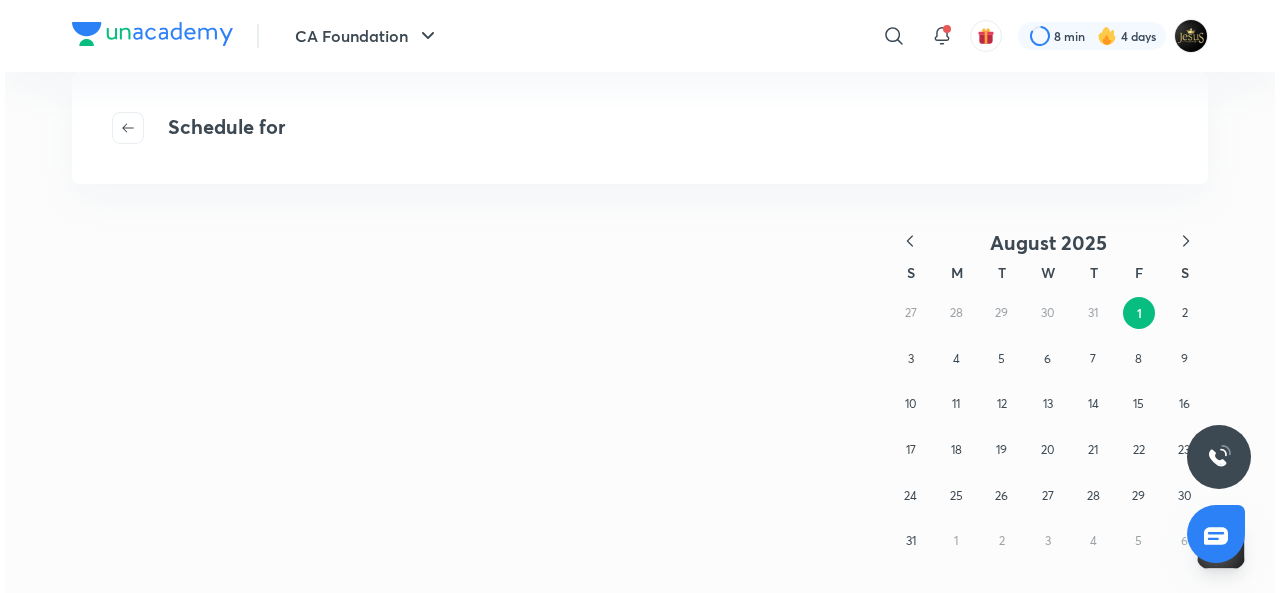 scroll, scrollTop: 0, scrollLeft: 0, axis: both 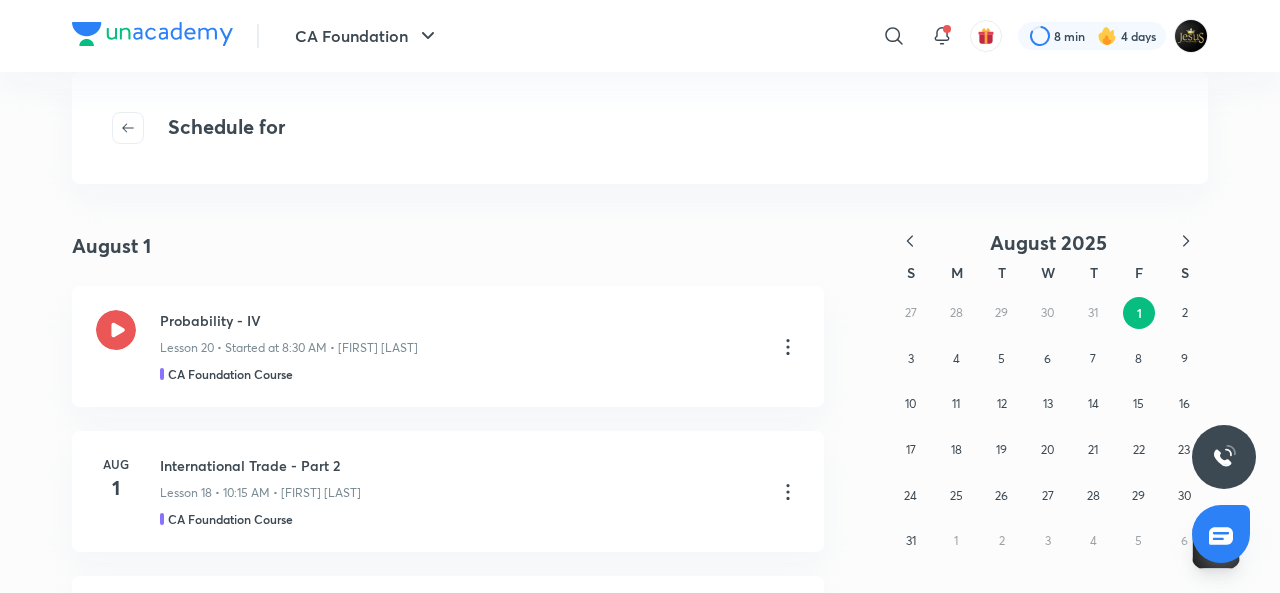 click 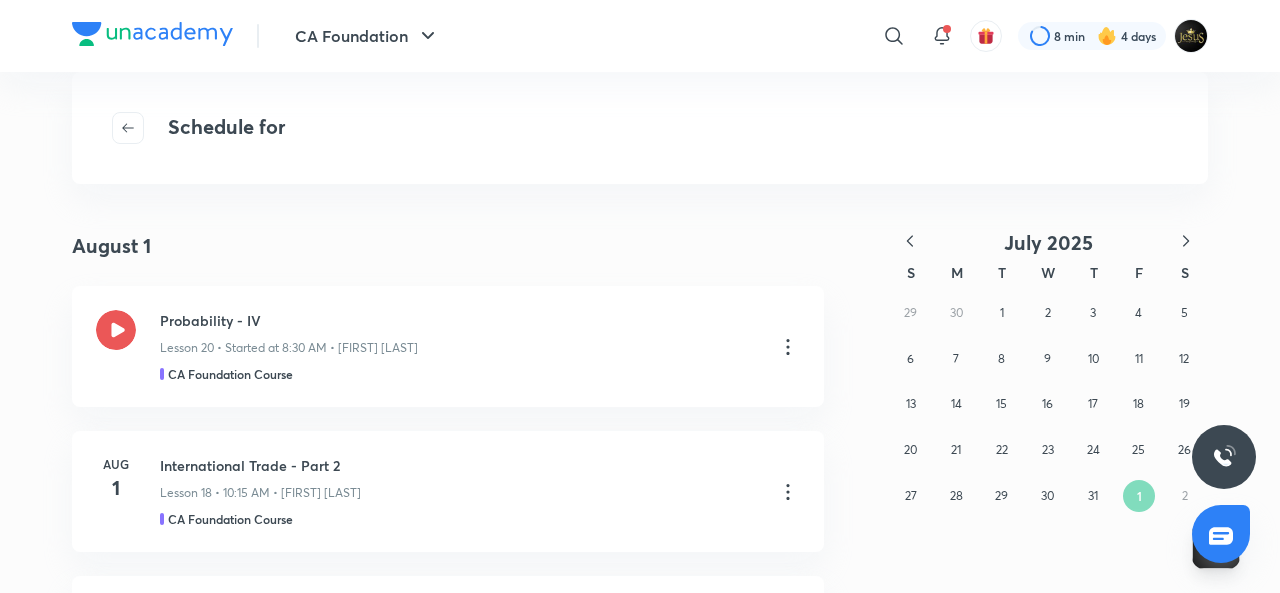 click 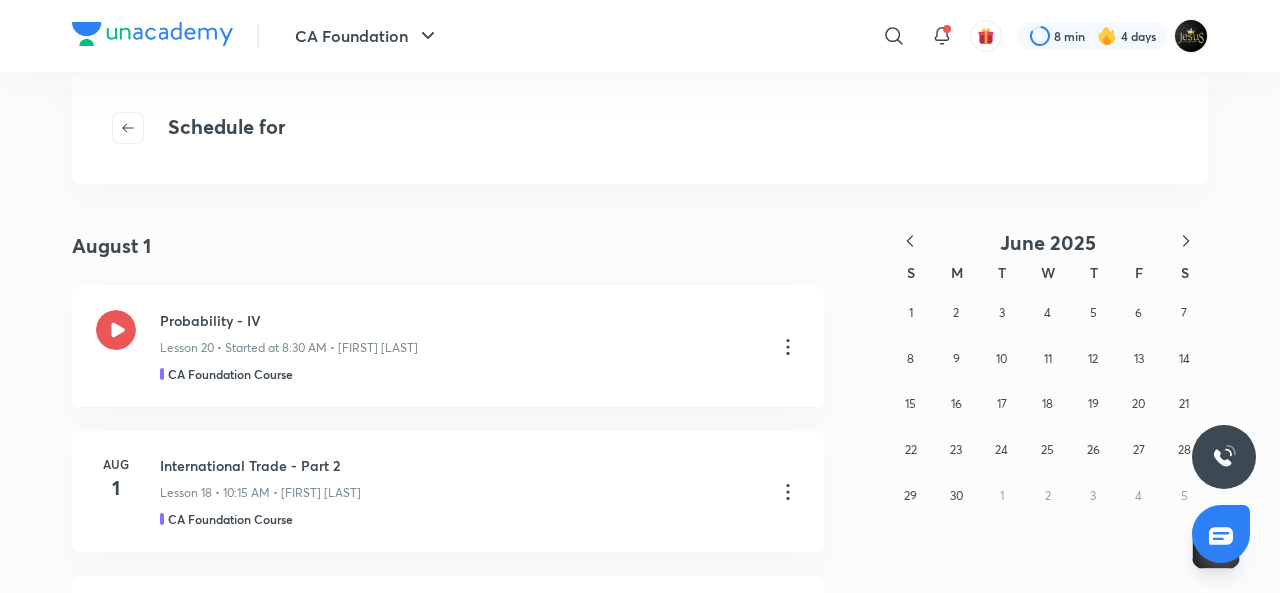 click 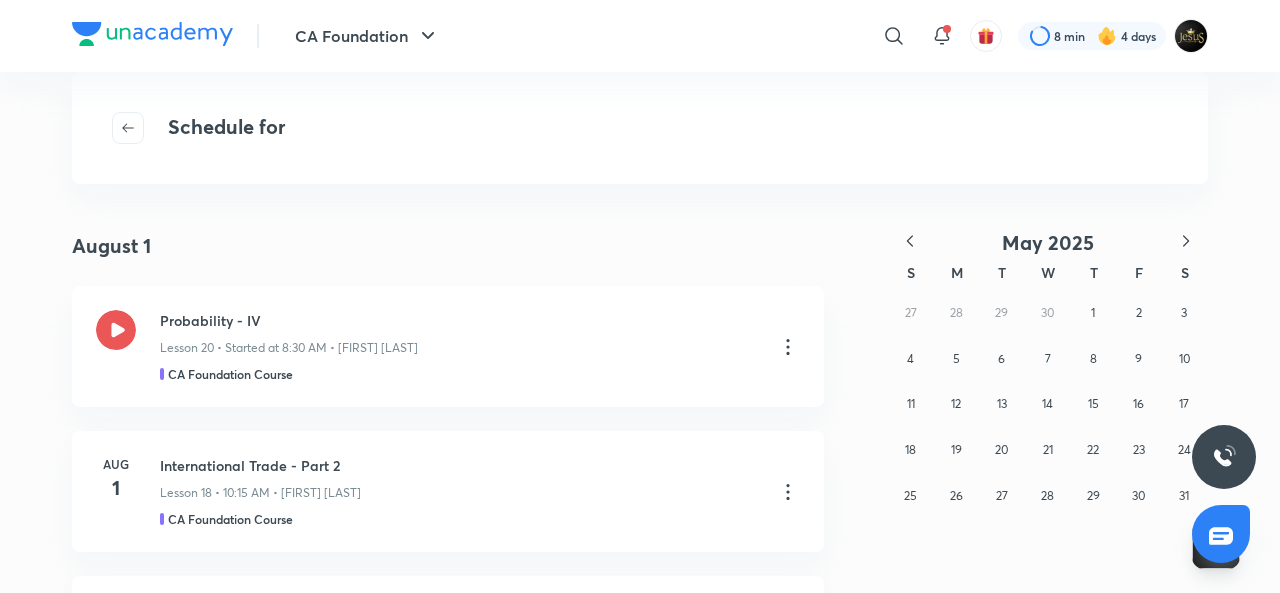 click 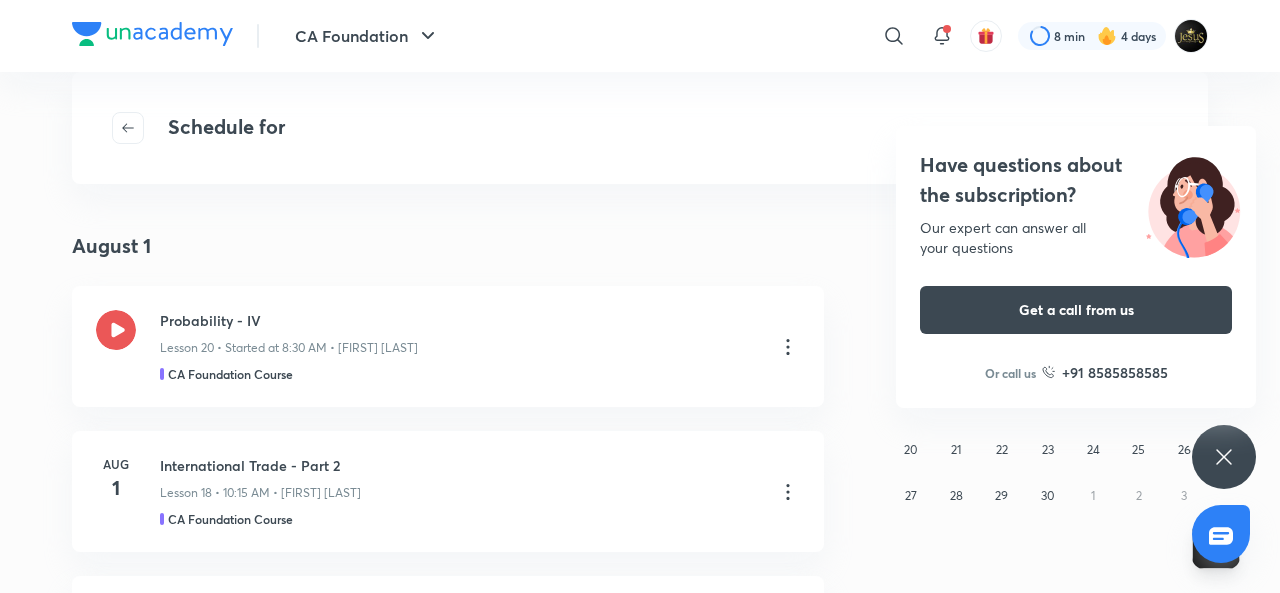 click 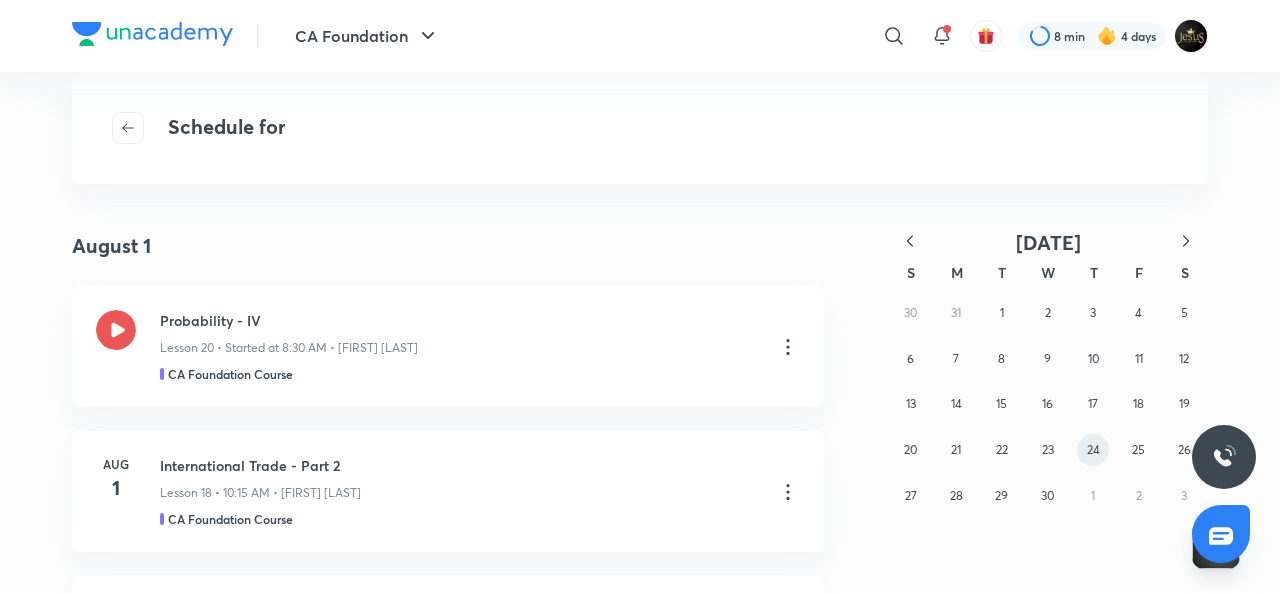 click on "24" at bounding box center (1093, 449) 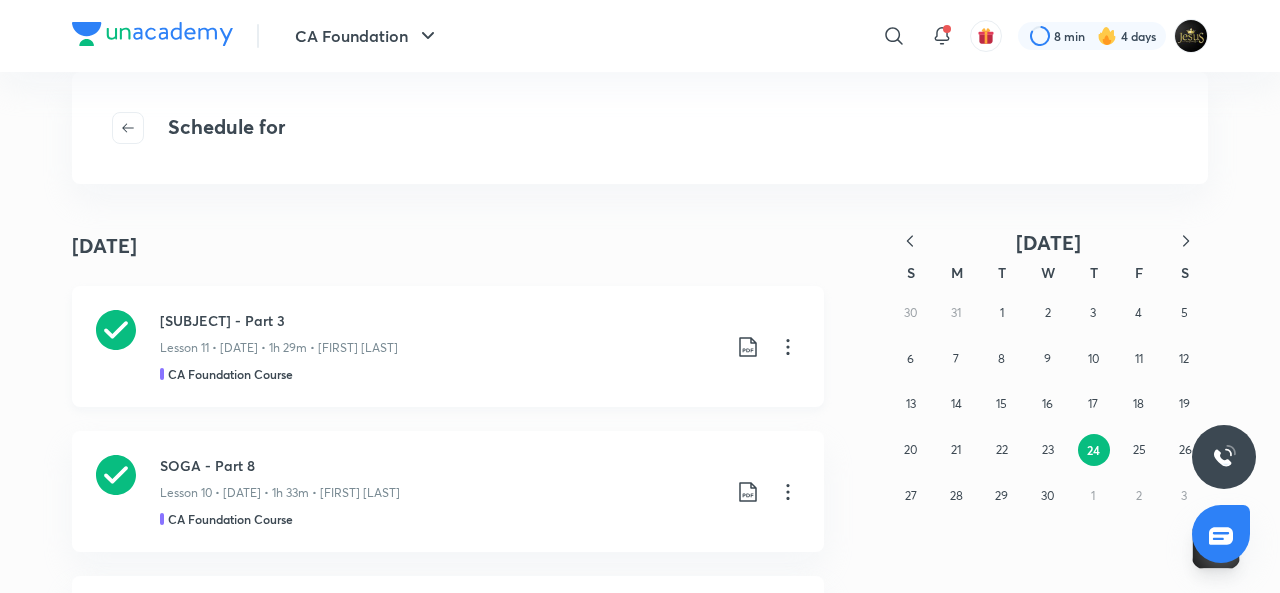 click 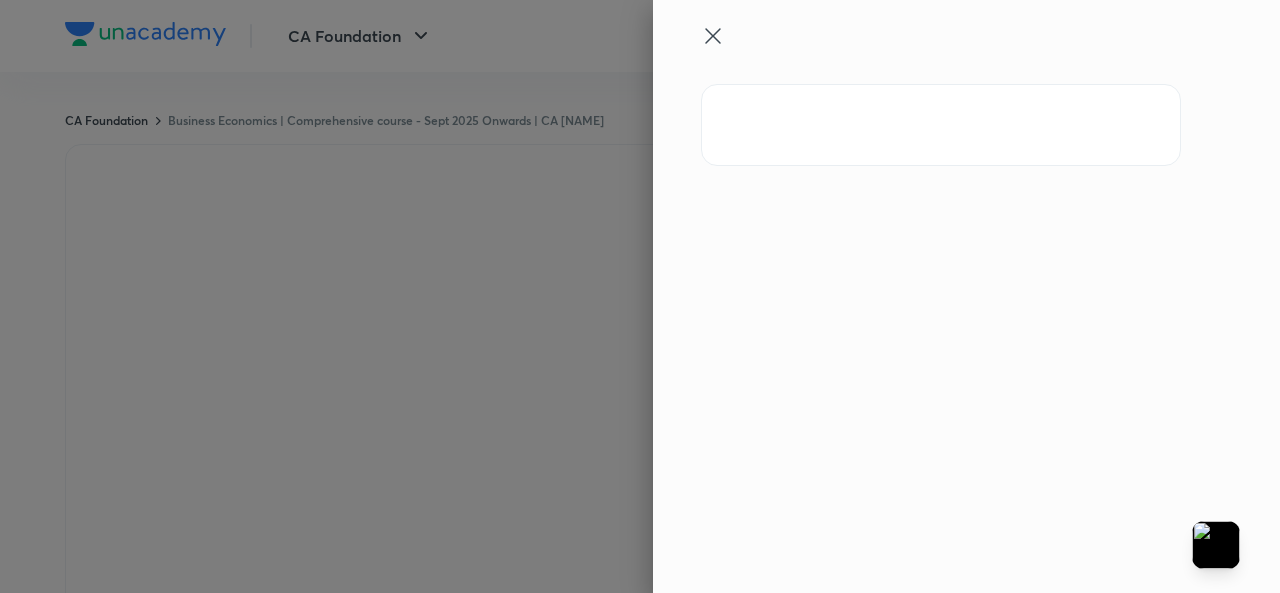 scroll, scrollTop: 0, scrollLeft: 0, axis: both 